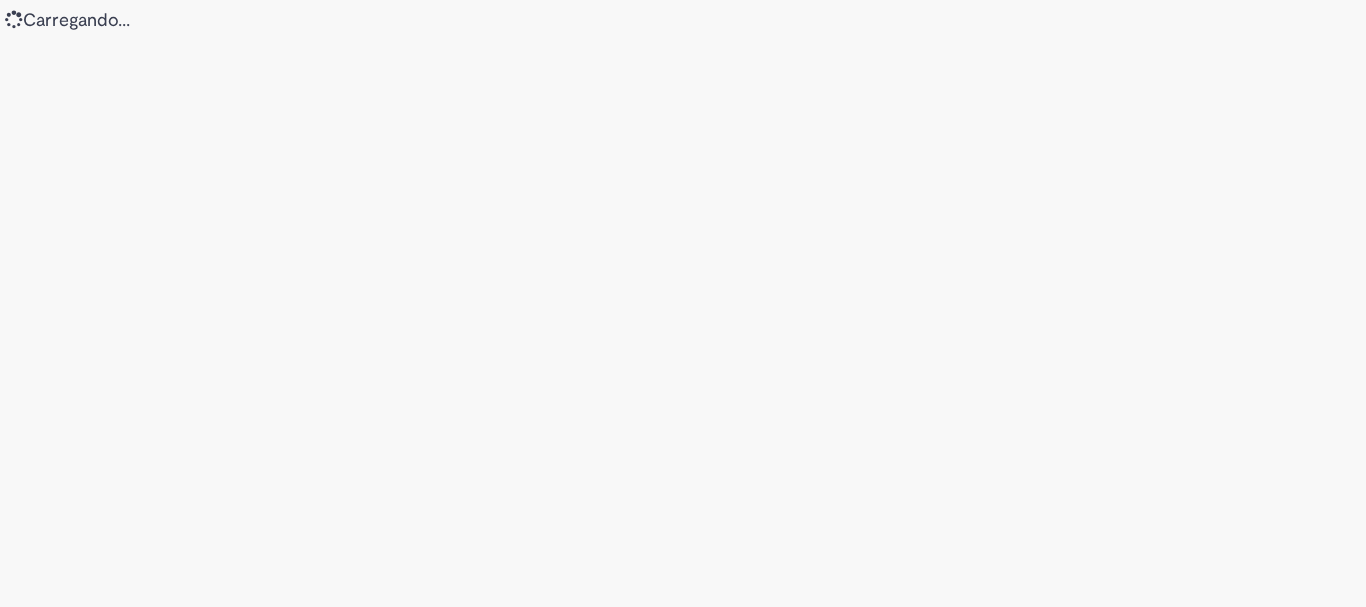 scroll, scrollTop: 0, scrollLeft: 0, axis: both 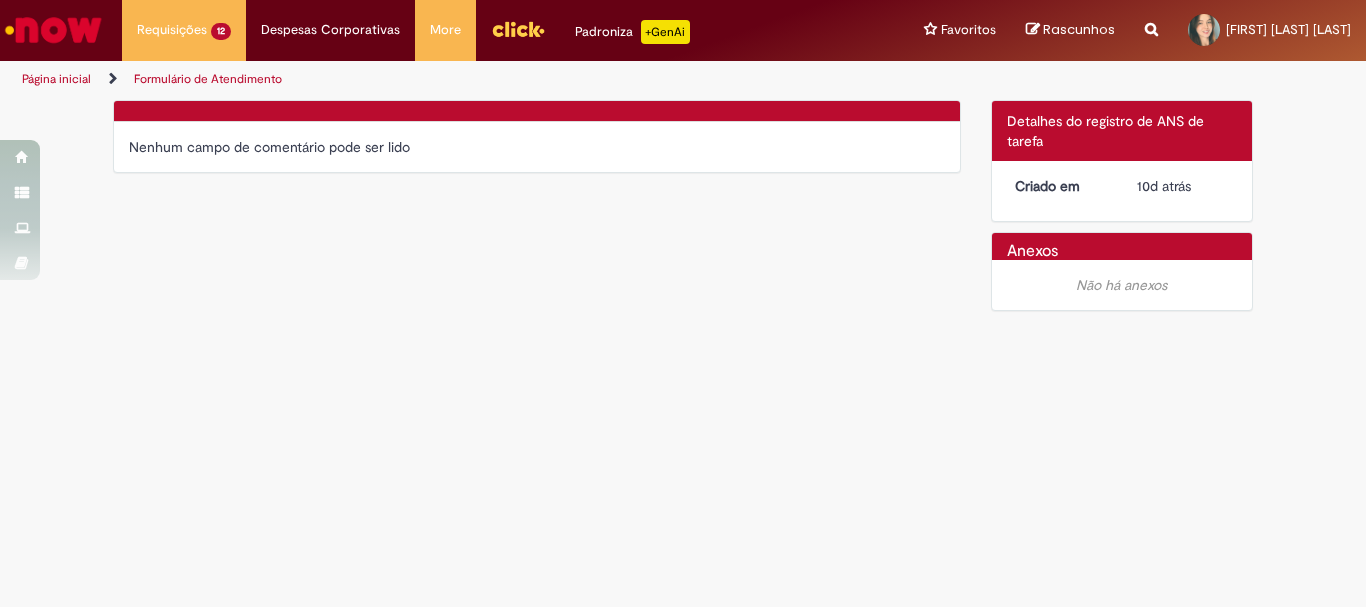click on "Página inicial" at bounding box center [56, 79] 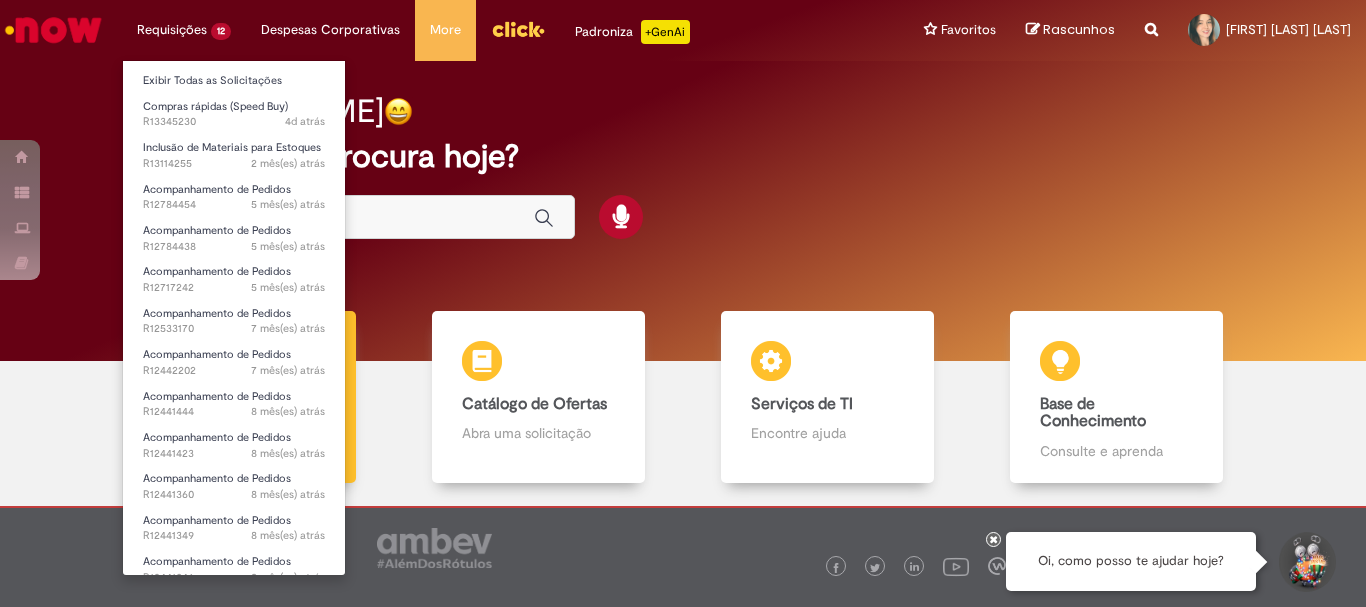 click on "Requisições   12
Exibir Todas as Solicitações
Compras rápidas (Speed Buy)
4d atrás 4 dias atrás  R13345230
Inclusão de Materiais para Estoques
2 mês(es) atrás 2 meses atrás  R13114255
Acompanhamento de Pedidos
5 mês(es) atrás 5 meses atrás  R12784454
Acompanhamento de Pedidos
5 mês(es) atrás 5 meses atrás  R12784438
Acompanhamento de Pedidos
5 mês(es) atrás 5 meses atrás  R12717242
Acompanhamento de Pedidos
7 mês(es) atrás 7 meses atrás  R12533170
Acompanhamento de Pedidos
7 mês(es) atrás 7 meses atrás  R12442202
Acompanhamento de Pedidos
8 mês(es) atrás 8 meses atrás  R12441444
Acompanhamento de Pedidos
8 mês(es) atrás 8 meses atrás  R12441423
Acompanhamento de Pedidos
8 mês(es) atrás 8 meses atrás" at bounding box center (184, 30) 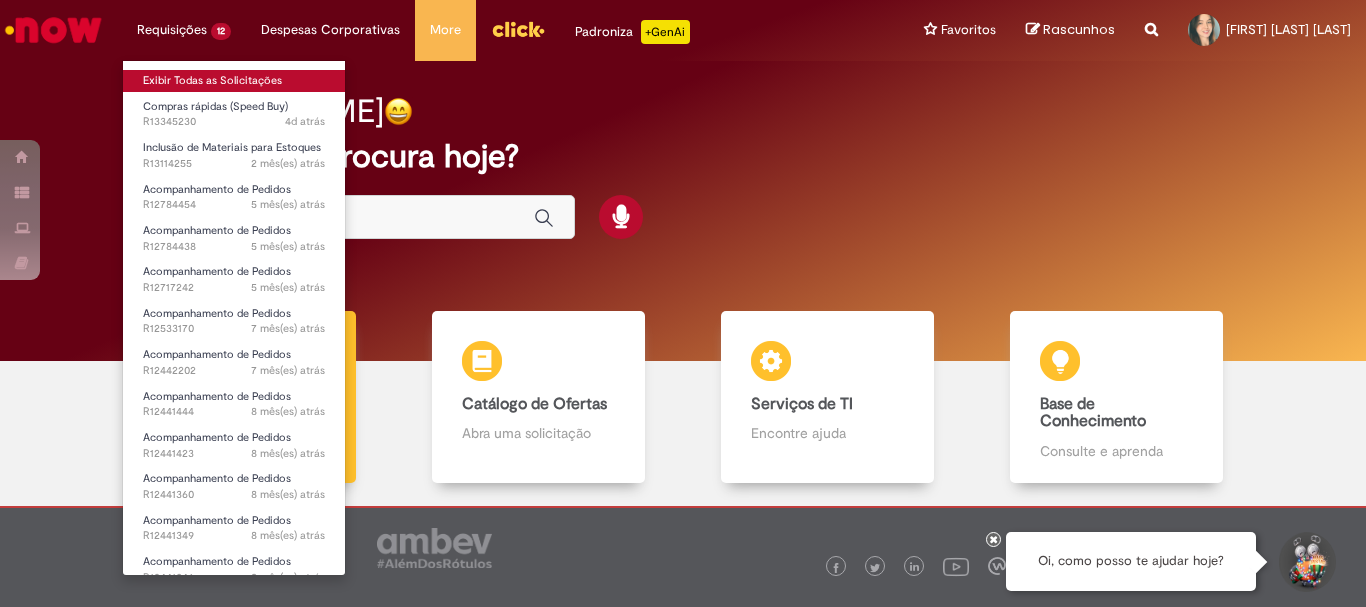 click on "Exibir Todas as Solicitações" at bounding box center (234, 81) 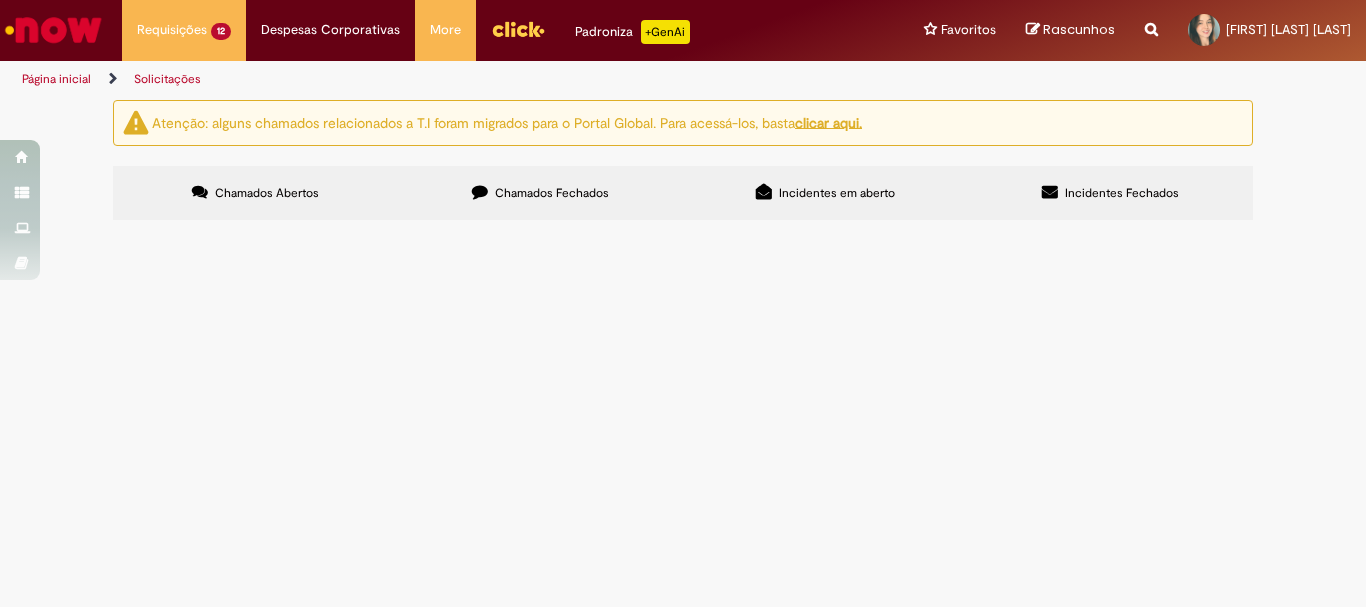 click on "Compras rápidas (Speed Buy)" at bounding box center [0, 0] 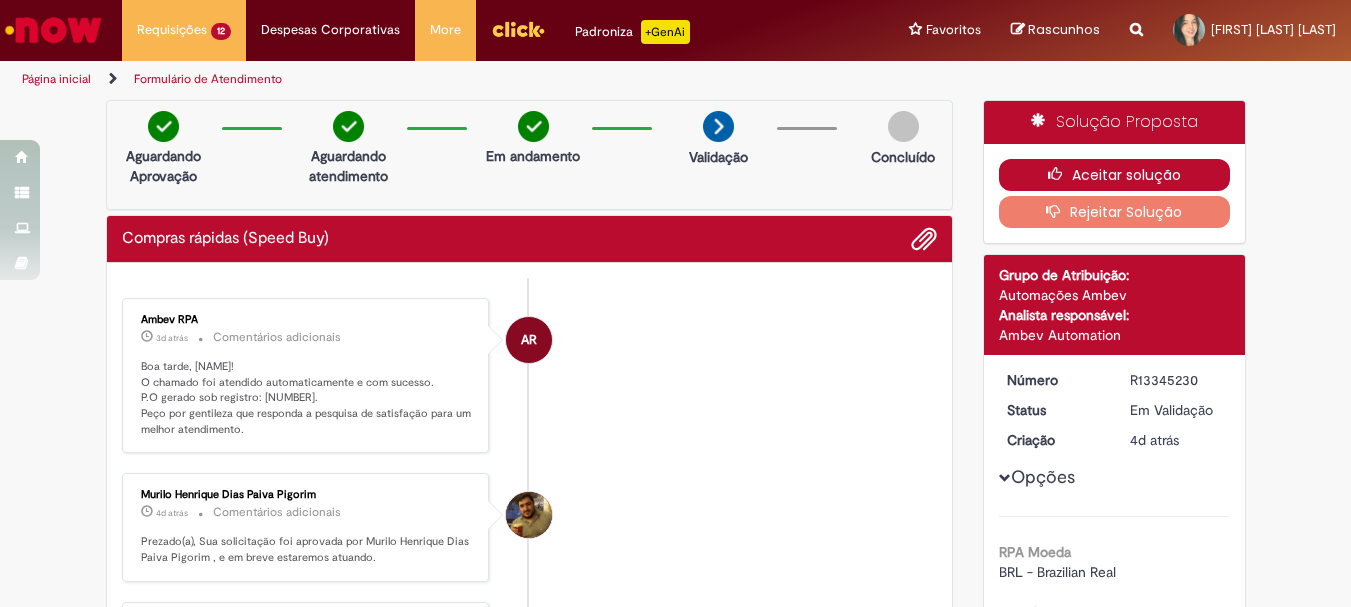 click on "Aceitar solução" at bounding box center (1114, 175) 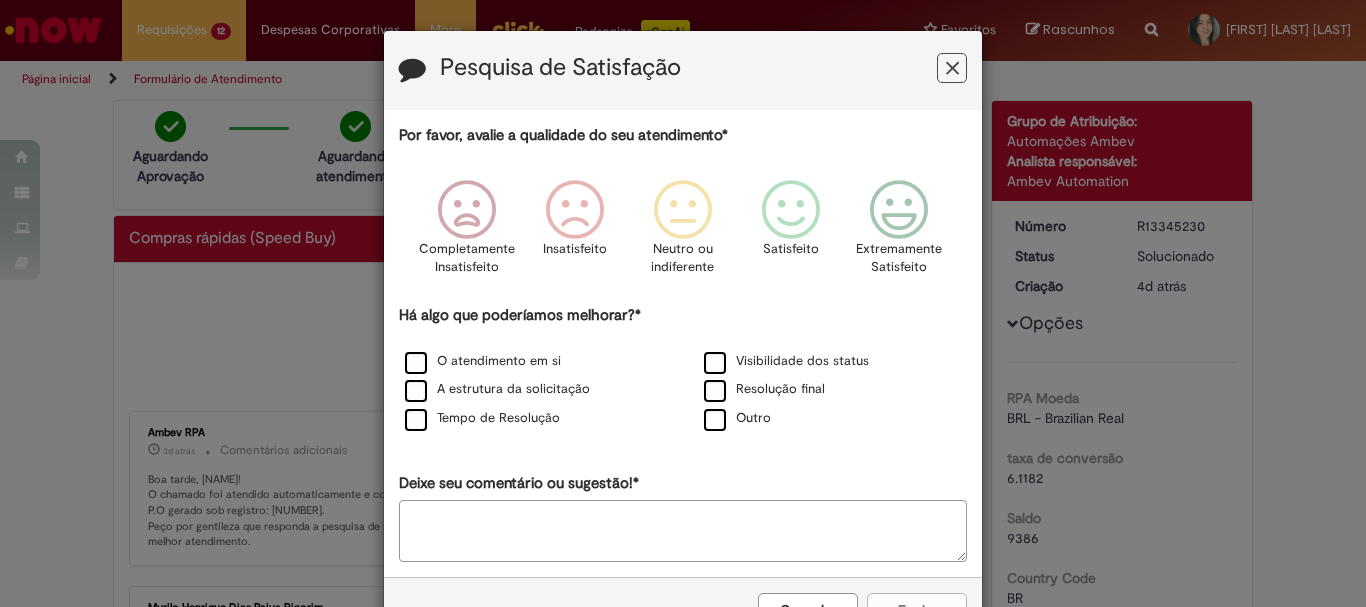 click at bounding box center [952, 68] 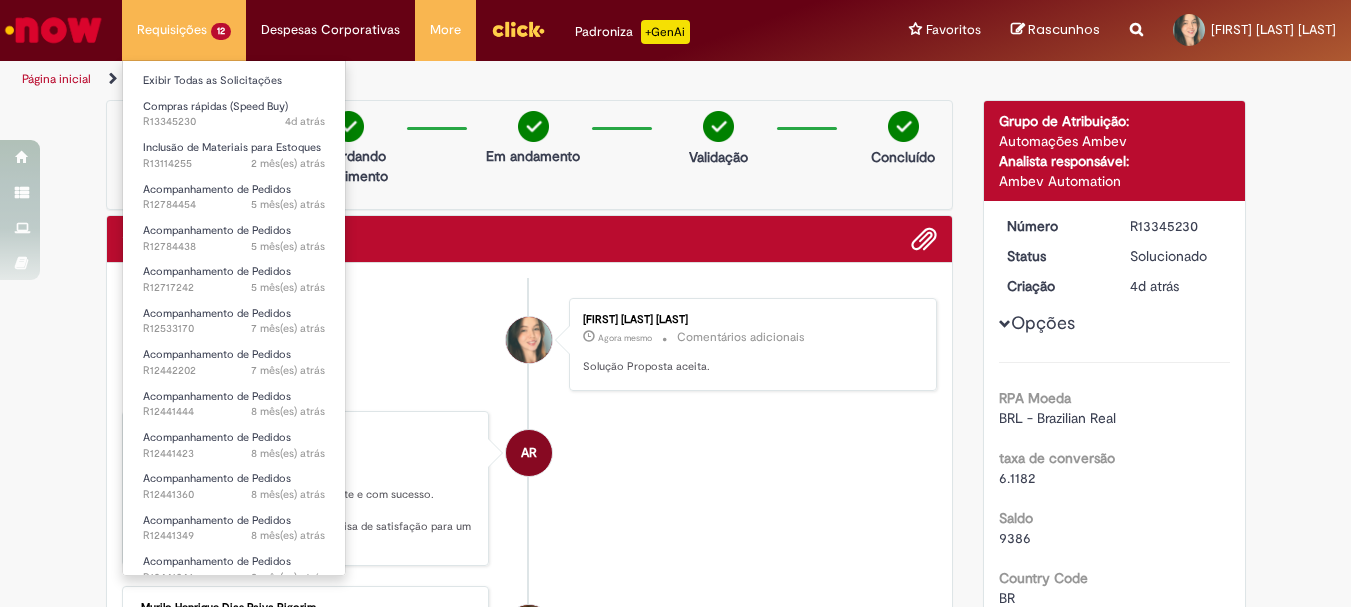 click on "Requisições   12
Exibir Todas as Solicitações
Compras rápidas (Speed Buy)
4d atrás 4 dias atrás  R13345230
Inclusão de Materiais para Estoques
2 mês(es) atrás 2 meses atrás  R13114255
Acompanhamento de Pedidos
5 mês(es) atrás 5 meses atrás  R12784454
Acompanhamento de Pedidos
5 mês(es) atrás 5 meses atrás  R12784438
Acompanhamento de Pedidos
5 mês(es) atrás 5 meses atrás  R12717242
Acompanhamento de Pedidos
7 mês(es) atrás 7 meses atrás  R12533170
Acompanhamento de Pedidos
7 mês(es) atrás 7 meses atrás  R12442202
Acompanhamento de Pedidos
8 mês(es) atrás 8 meses atrás  R12441444
Acompanhamento de Pedidos
8 mês(es) atrás 8 meses atrás  R12441423
Acompanhamento de Pedidos
8 mês(es) atrás 8 meses atrás" at bounding box center (184, 30) 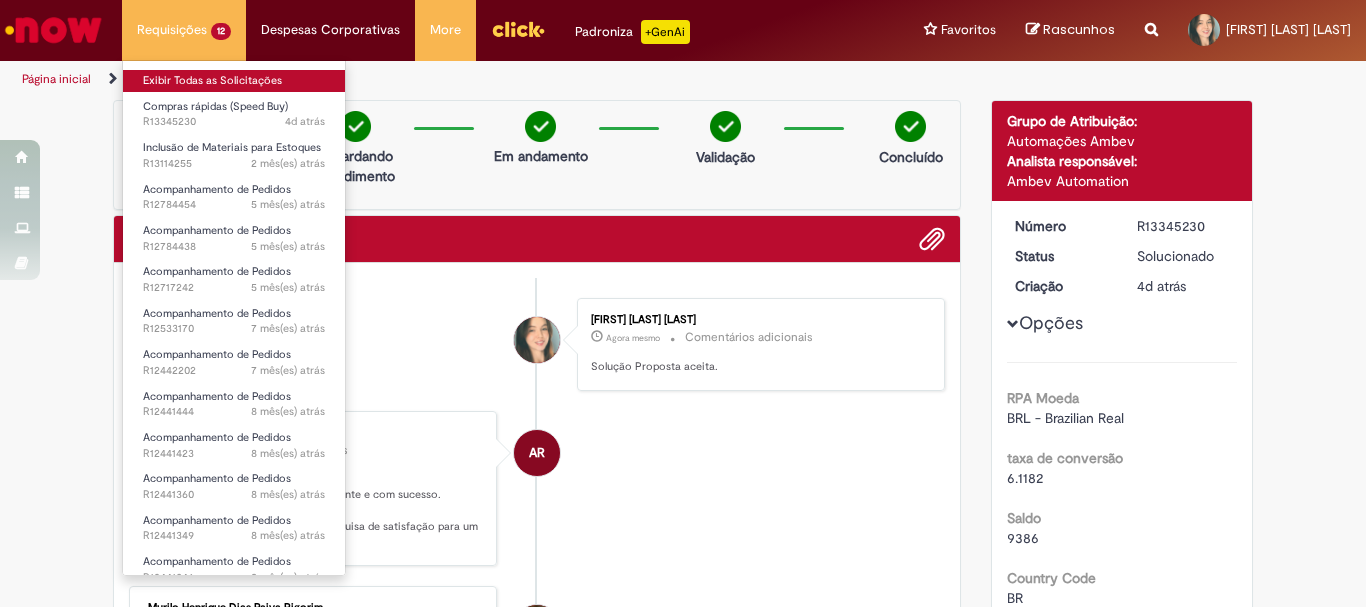 click on "Exibir Todas as Solicitações" at bounding box center (234, 81) 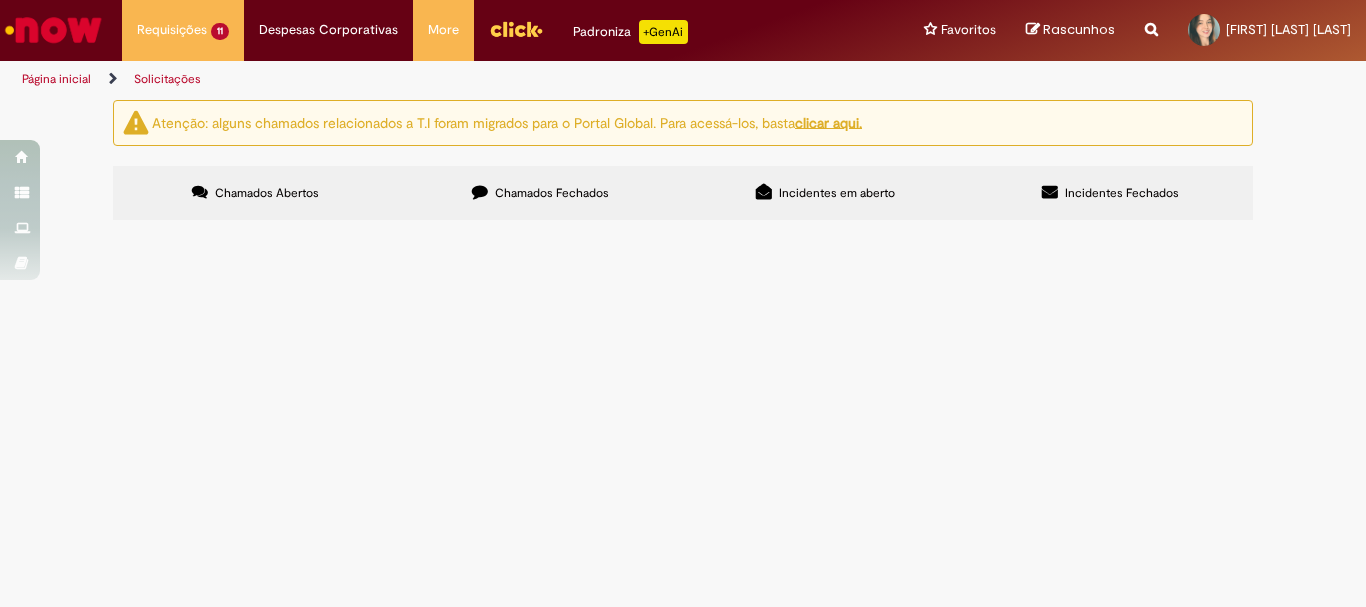 scroll, scrollTop: 385, scrollLeft: 0, axis: vertical 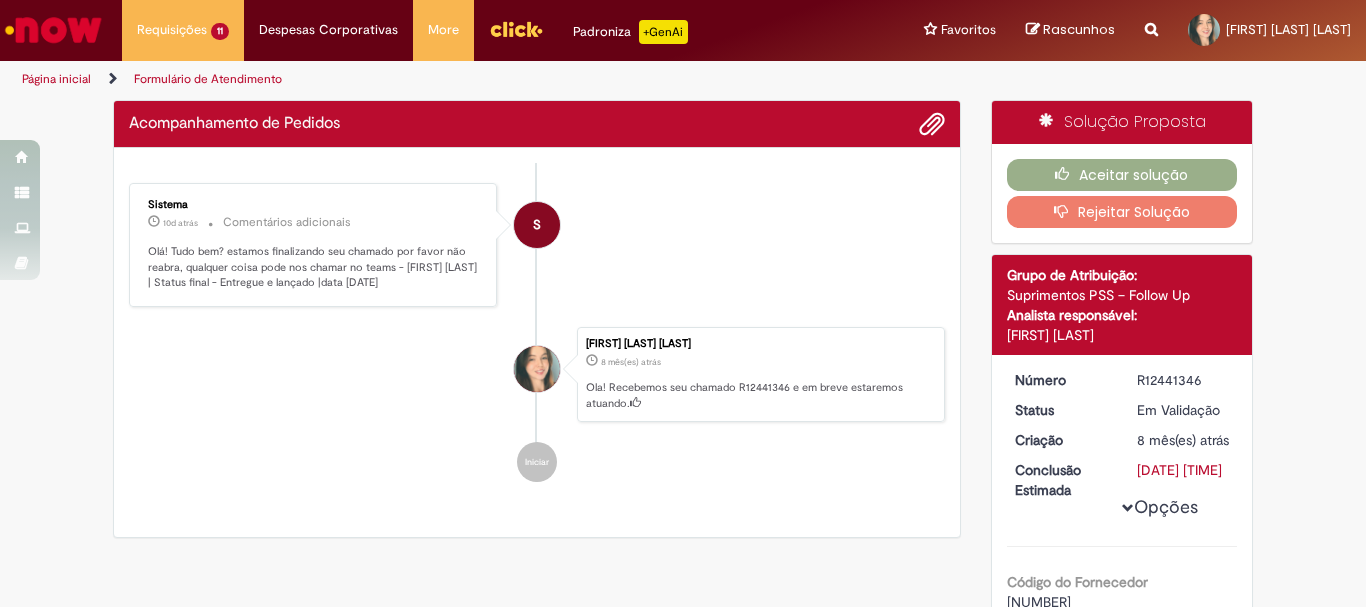 click on "Iniciar" at bounding box center [537, 462] 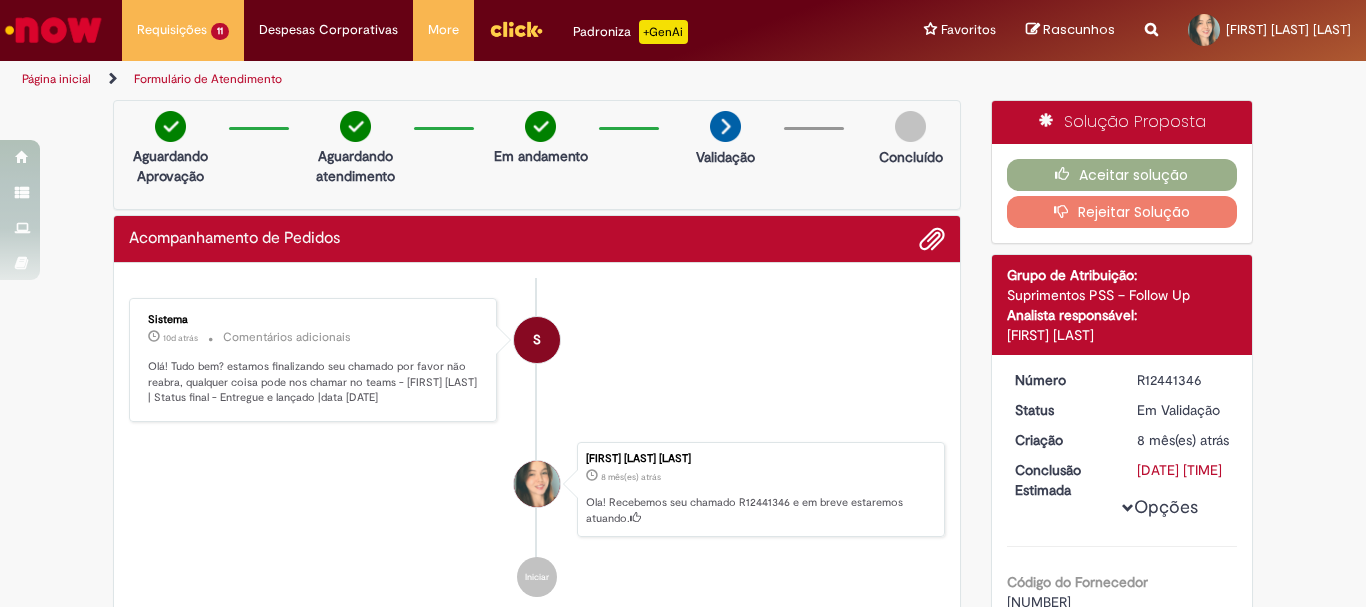 click on "Aceitar solução   Rejeitar Solução" at bounding box center [1122, 193] 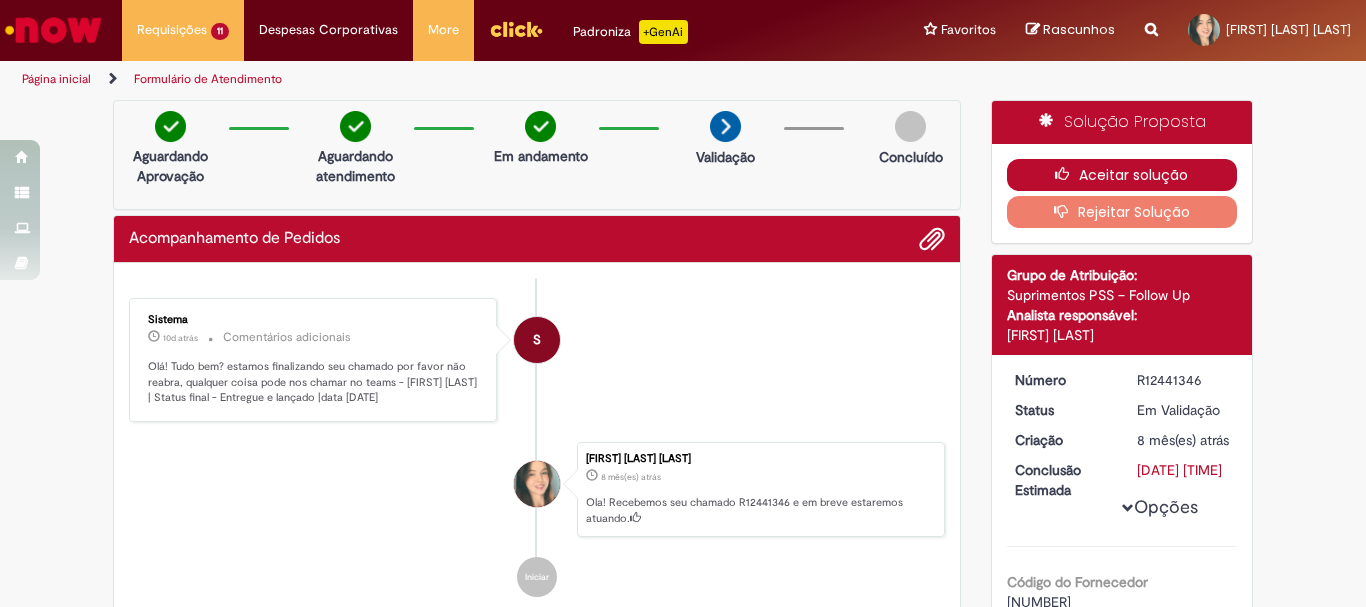click on "Aceitar solução" at bounding box center [1122, 175] 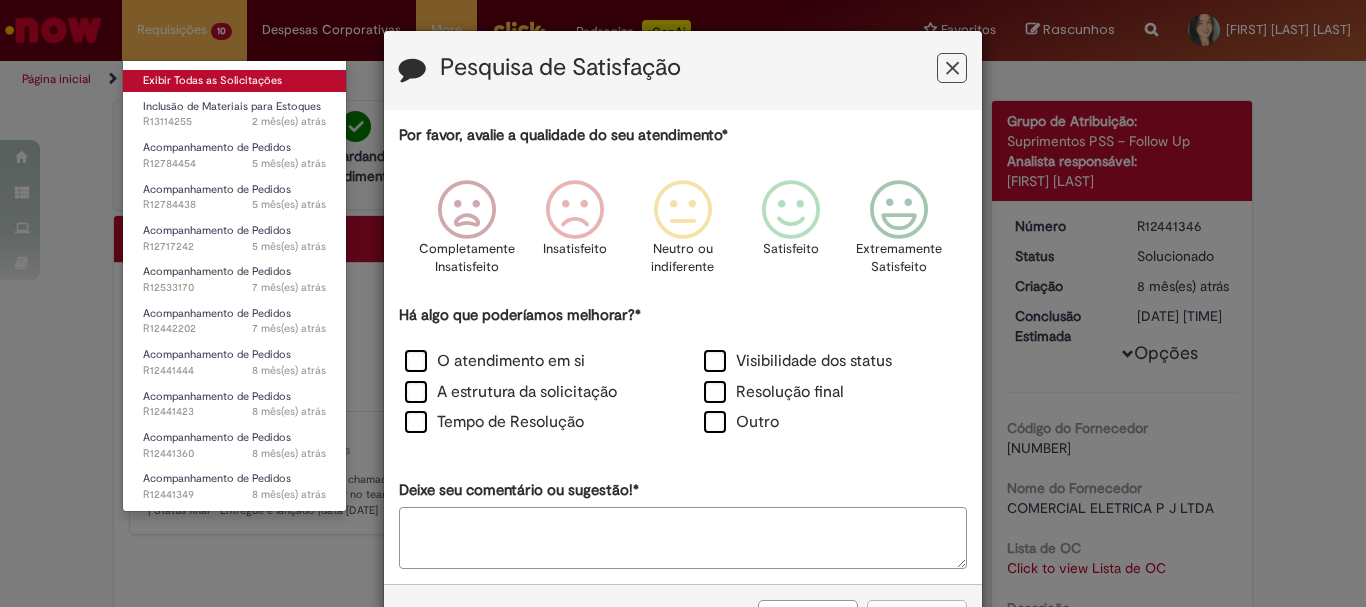 click on "Exibir Todas as Solicitações" at bounding box center [234, 81] 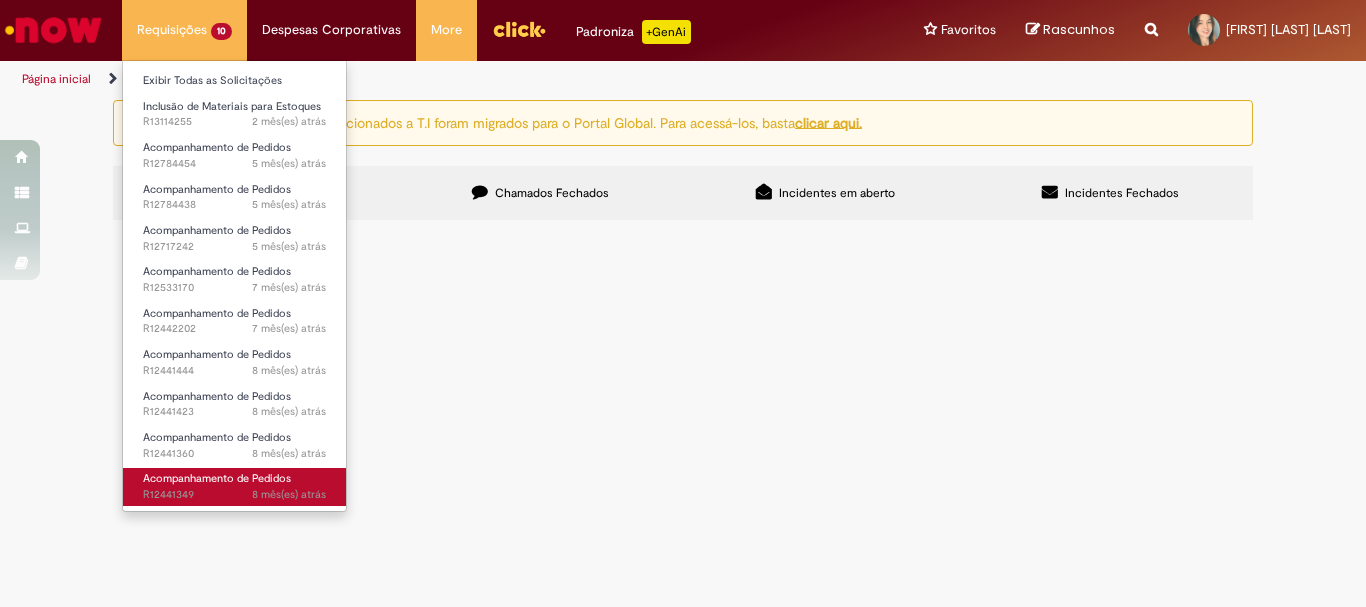 click on "Acompanhamento de Pedidos" at bounding box center (217, 478) 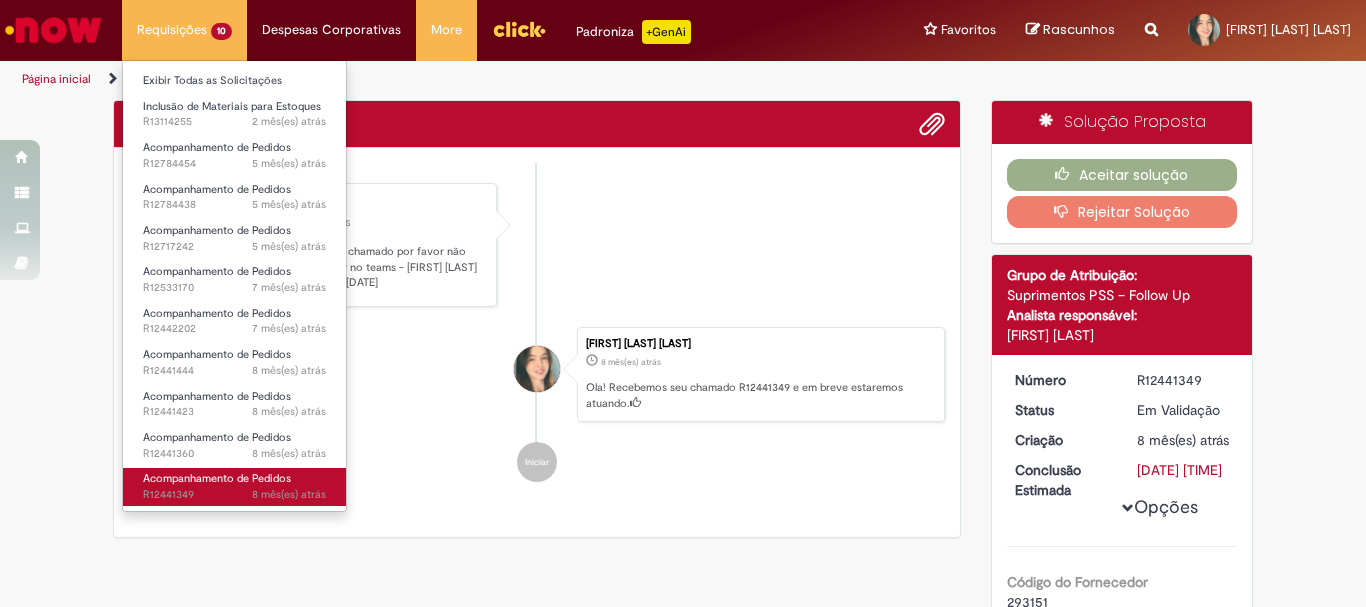 click on "Acompanhamento de Pedidos" at bounding box center [217, 478] 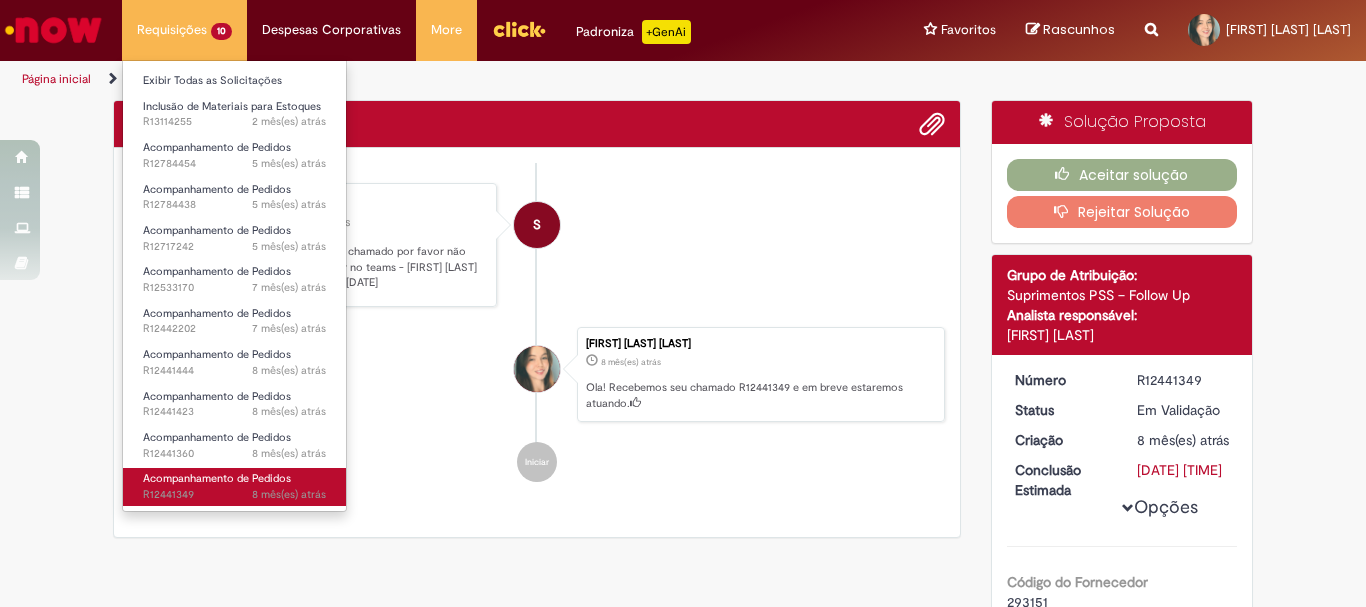 click on "Acompanhamento de Pedidos" at bounding box center (217, 478) 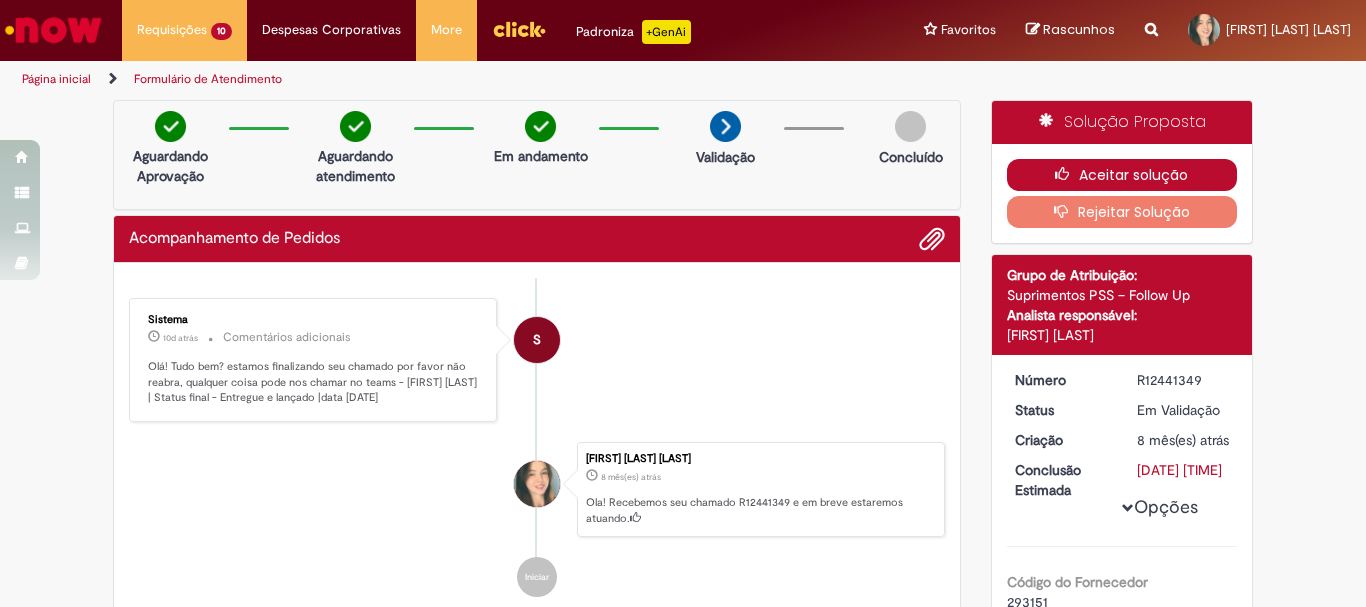 click at bounding box center [1067, 174] 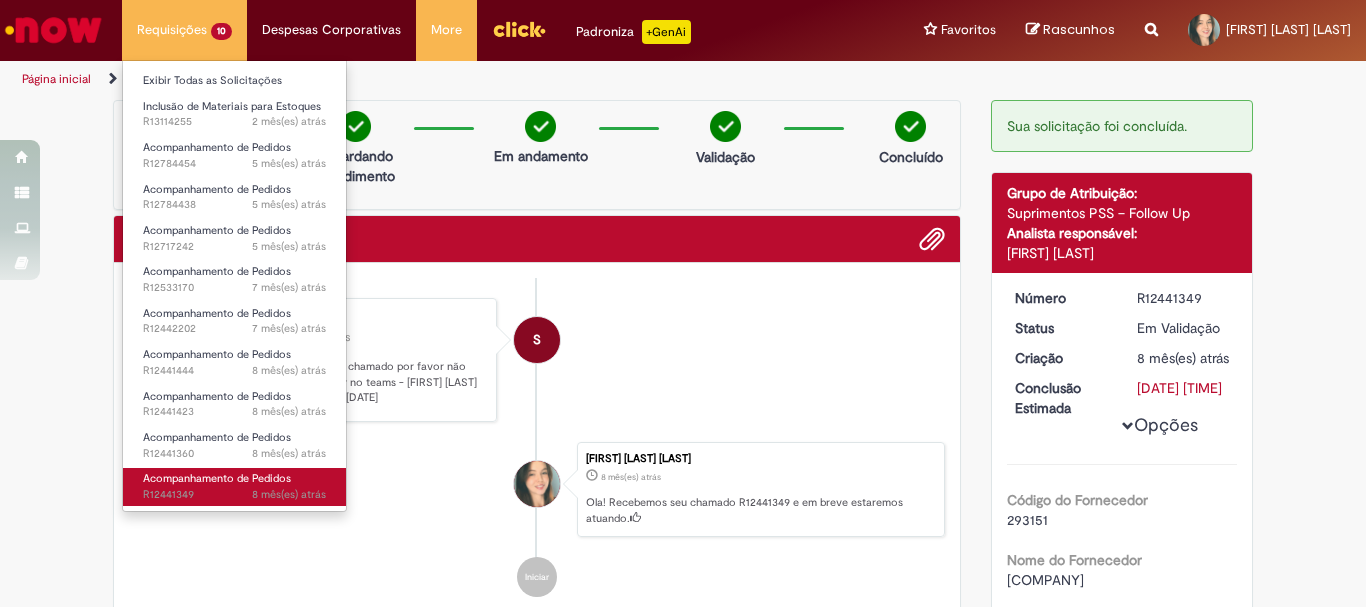 click on "8 mês(es) atrás 8 meses atrás  R12441349" at bounding box center [234, 495] 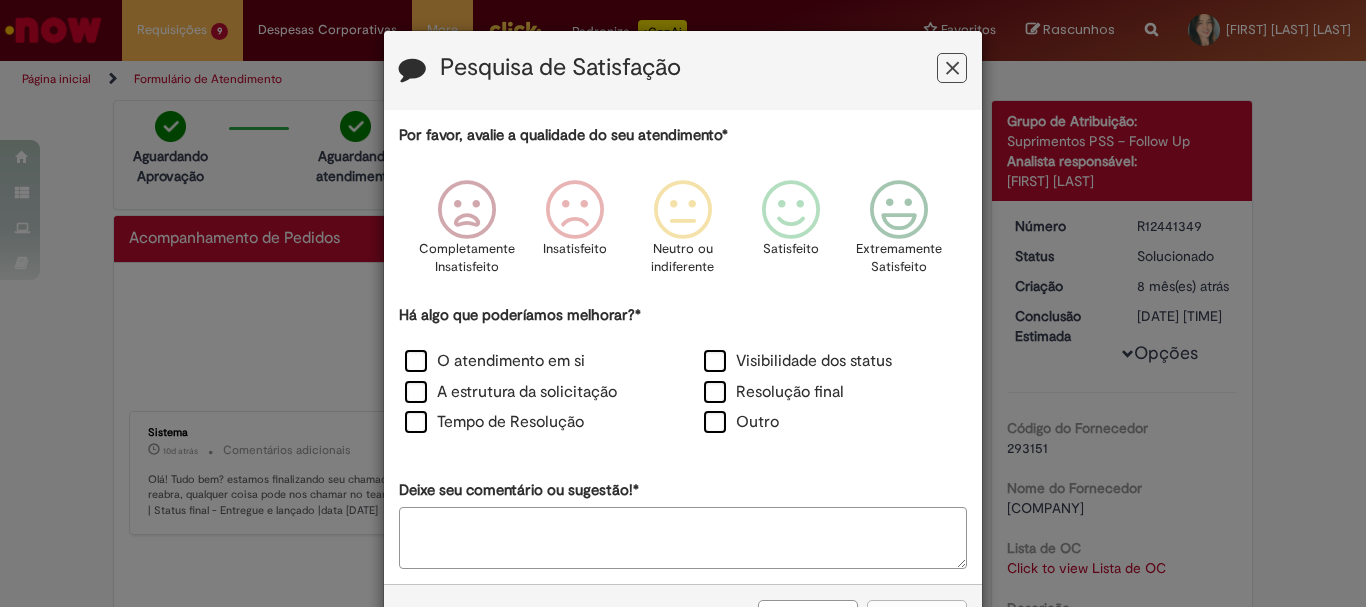 click at bounding box center (952, 68) 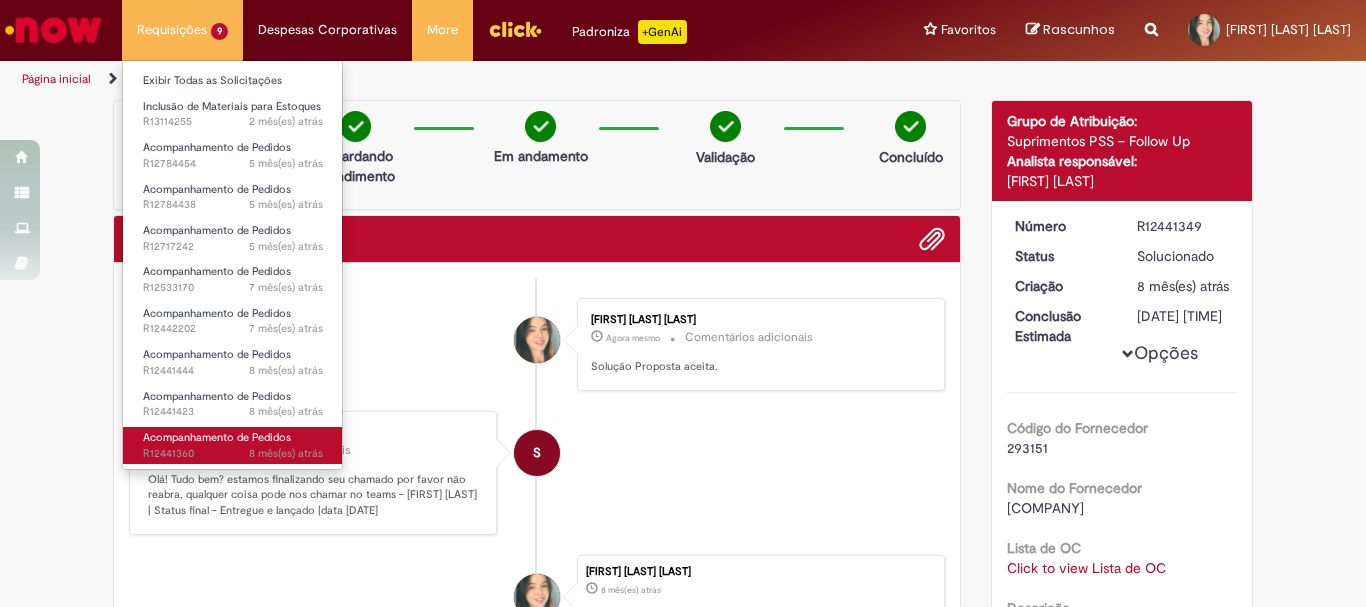 click on "Acompanhamento de Pedidos" at bounding box center [217, 437] 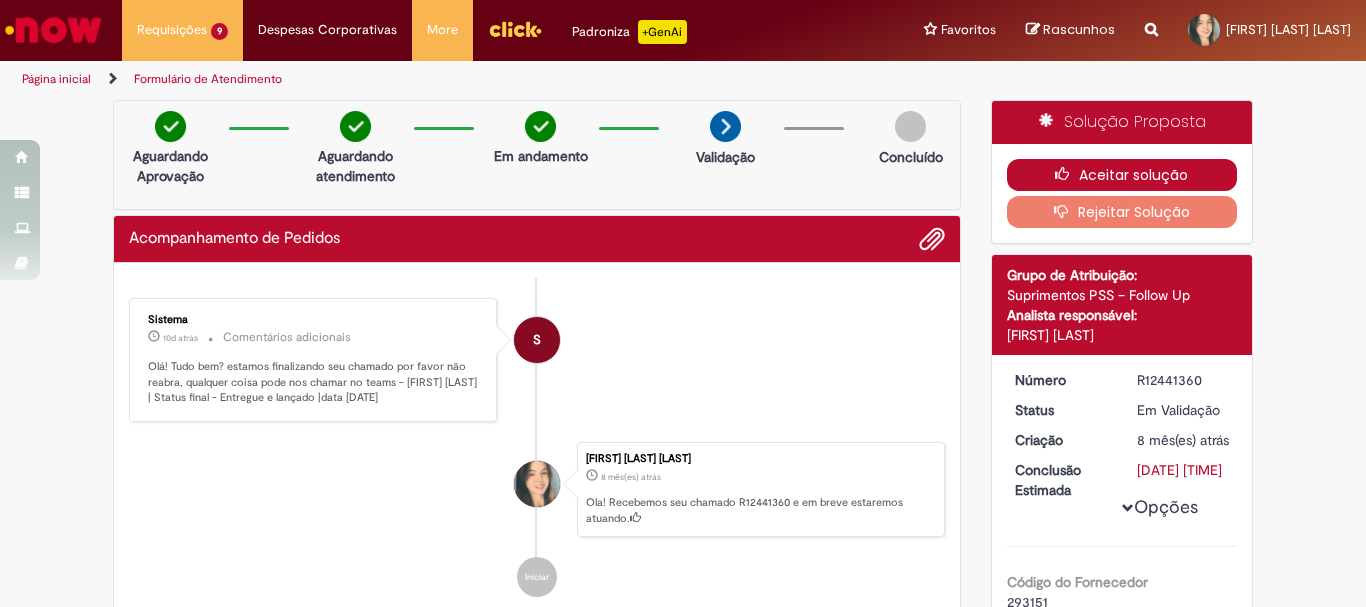 click on "Aceitar solução" at bounding box center (1122, 175) 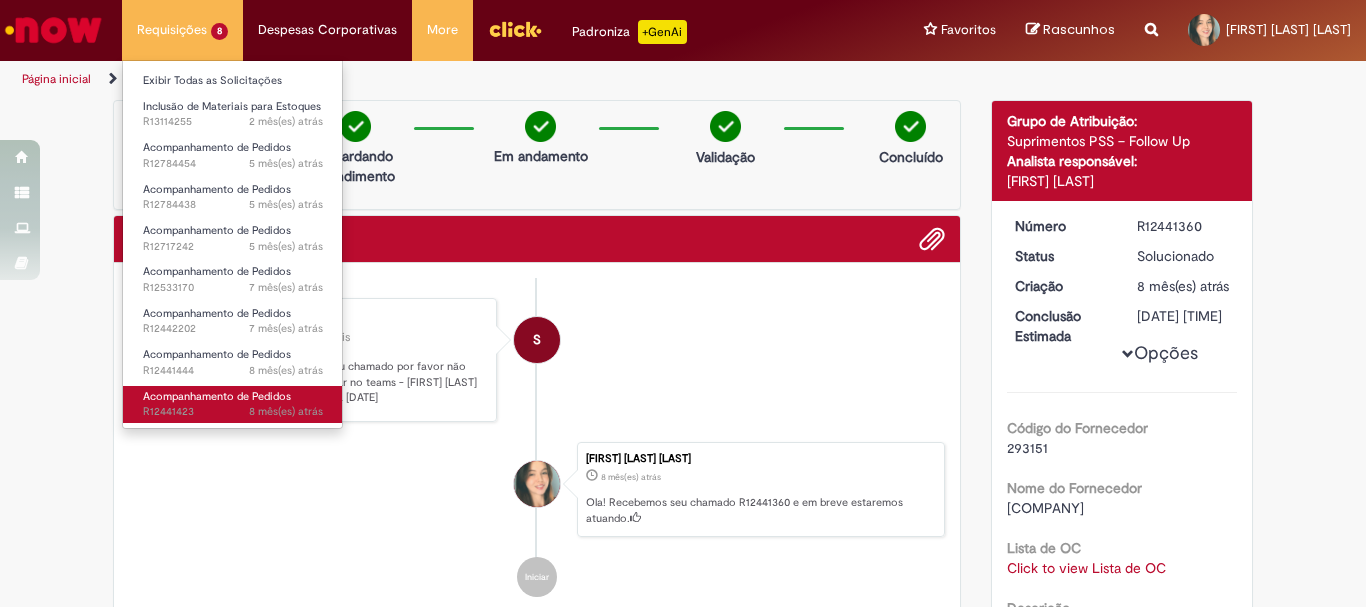 click on "Acompanhamento de Pedidos" at bounding box center [217, 396] 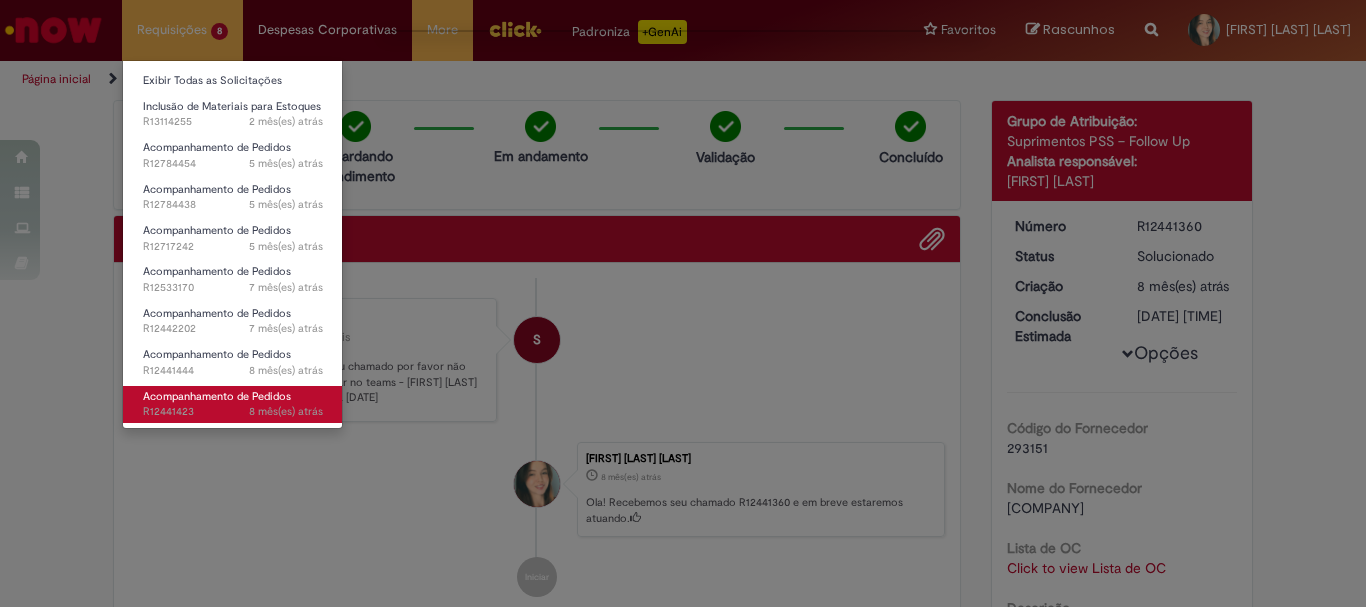 click on "Acompanhamento de Pedidos" at bounding box center (217, 396) 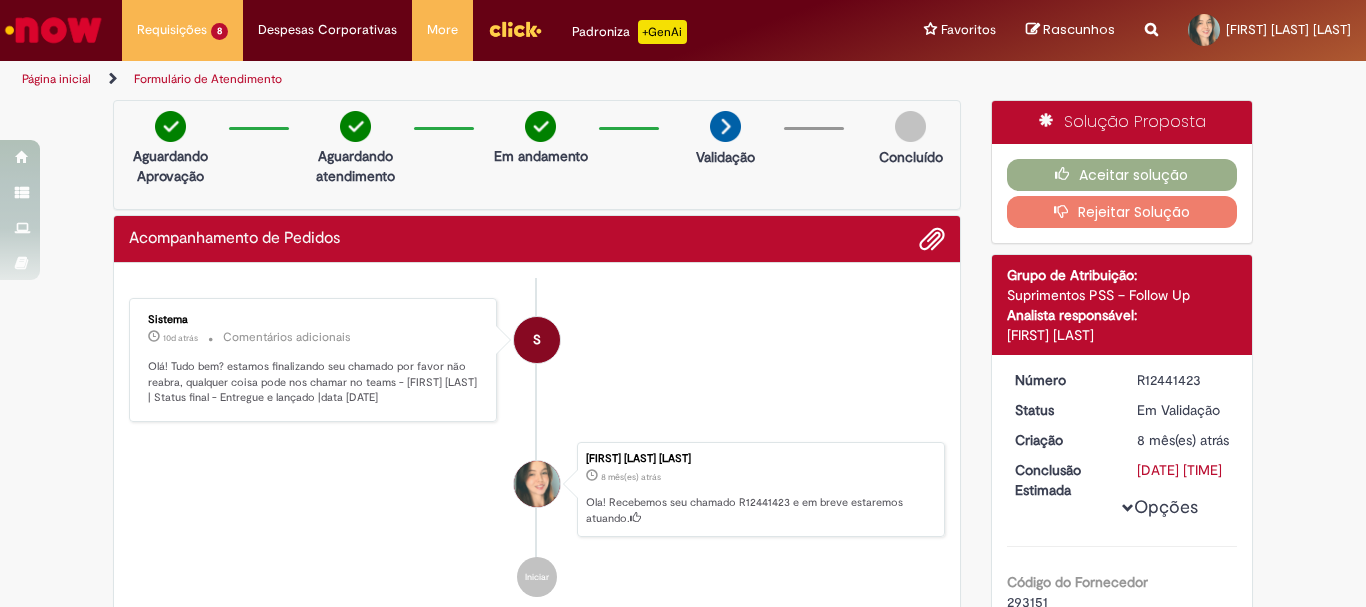 click on "Aceitar solução   Rejeitar Solução" at bounding box center (1122, 193) 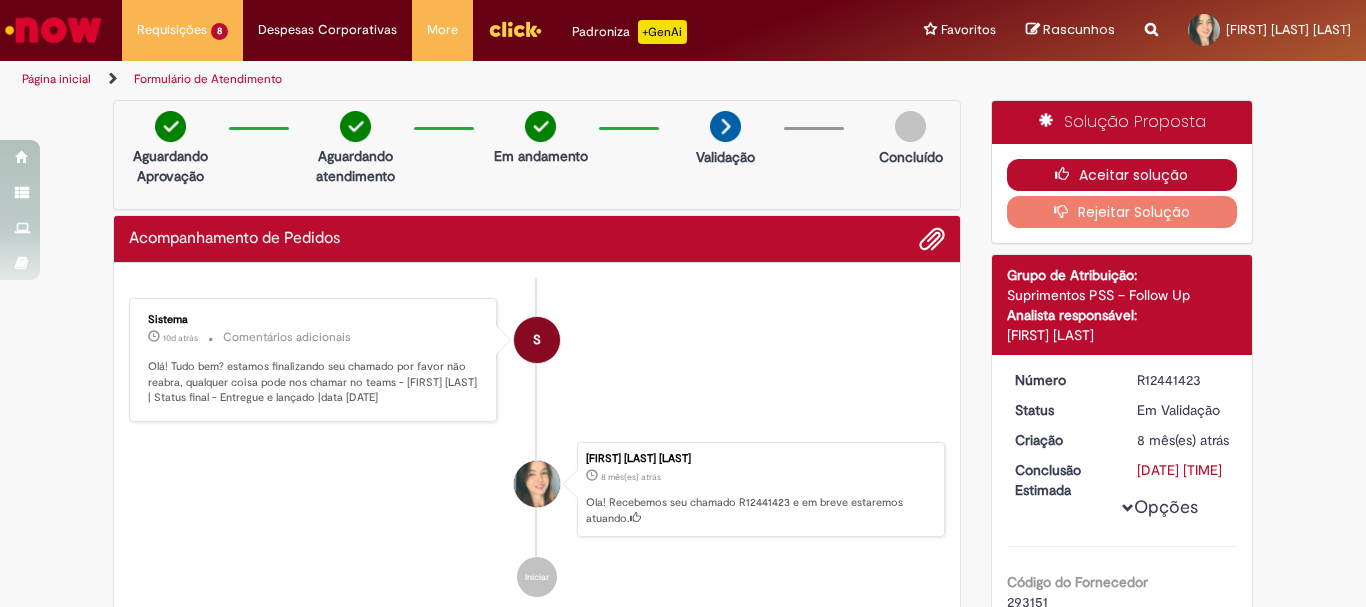 click on "Aceitar solução" at bounding box center [1122, 175] 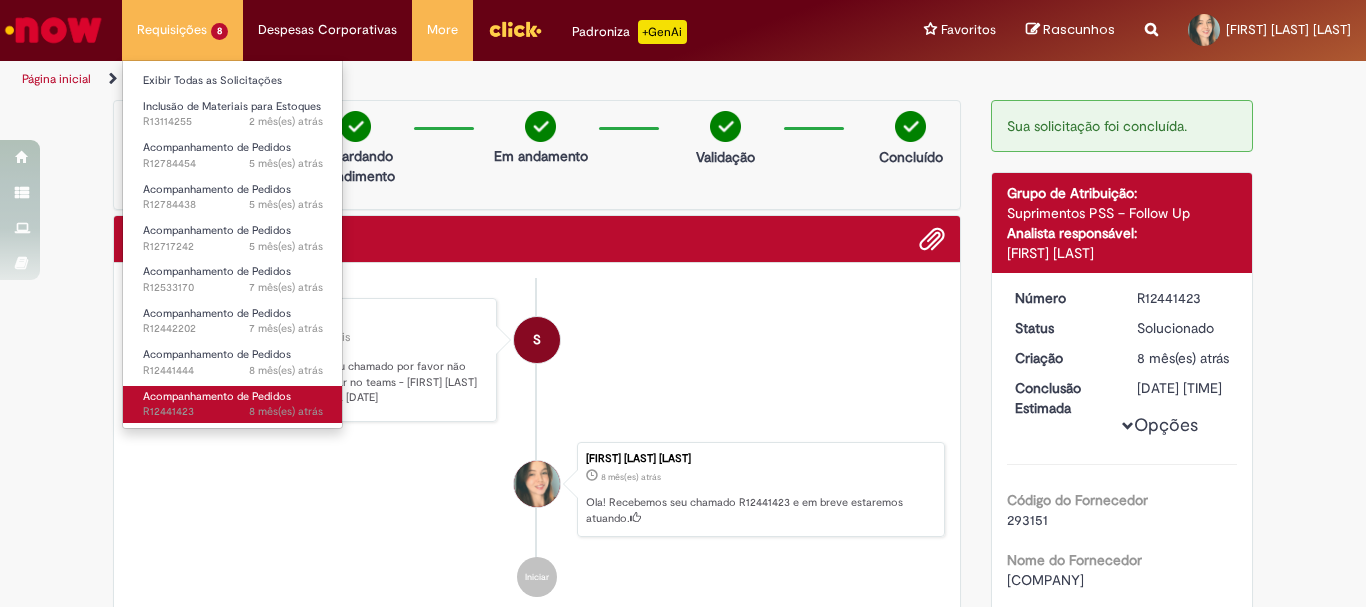 click on "Acompanhamento de Pedidos" at bounding box center [217, 396] 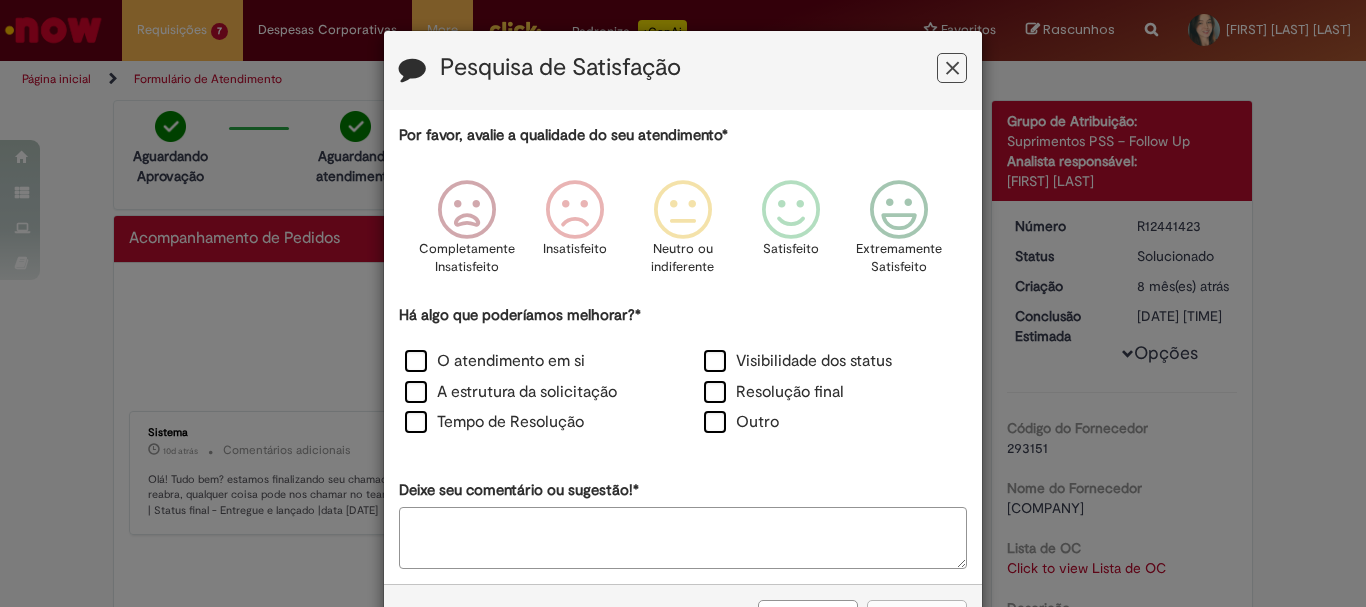 click at bounding box center (952, 68) 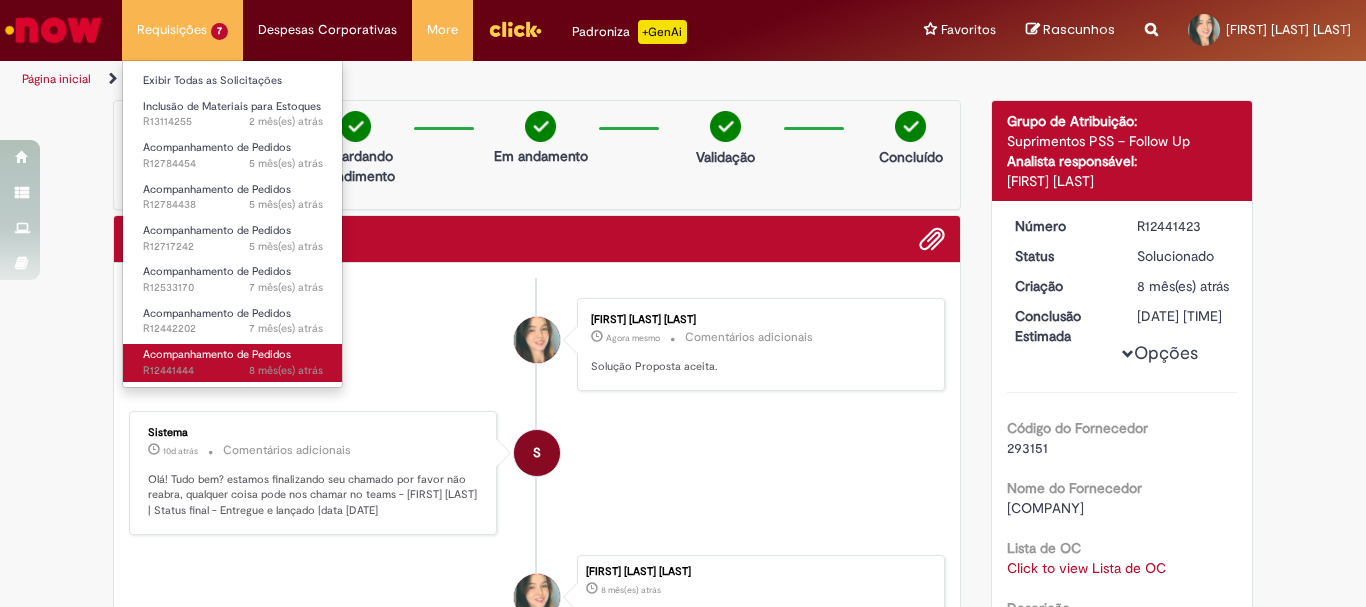 click on "Acompanhamento de Pedidos
8 mês(es) atrás 8 meses atrás  R12441444" at bounding box center [233, 362] 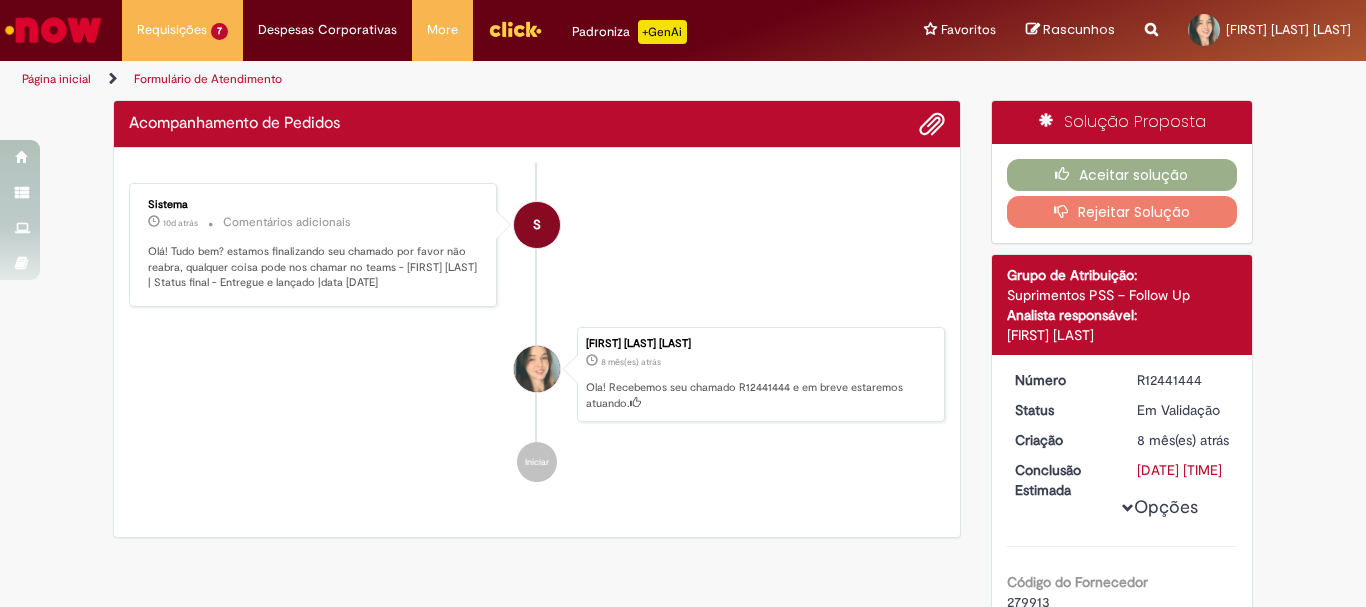 click on "Olá! Tudo bem? estamos finalizando seu chamado por favor não reabra, qualquer coisa pode nos chamar no teams - [FIRST] [LAST] | Status final - Entregue e lançado |data [DATE]
[FIRST] [LAST]
8 mês(es) atrás
Ola! Recebemos seu chamado R12441444 e em breve estaremos atuando.
Iniciar" at bounding box center [537, 333] 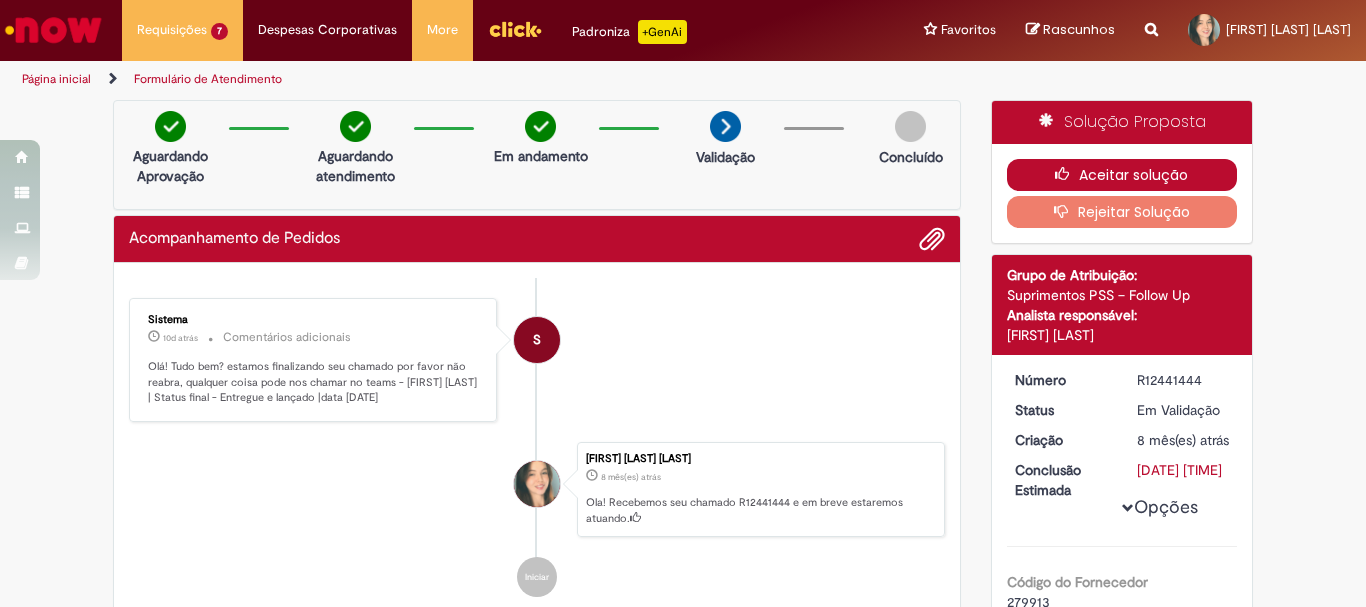 click on "Aceitar solução" at bounding box center (1122, 175) 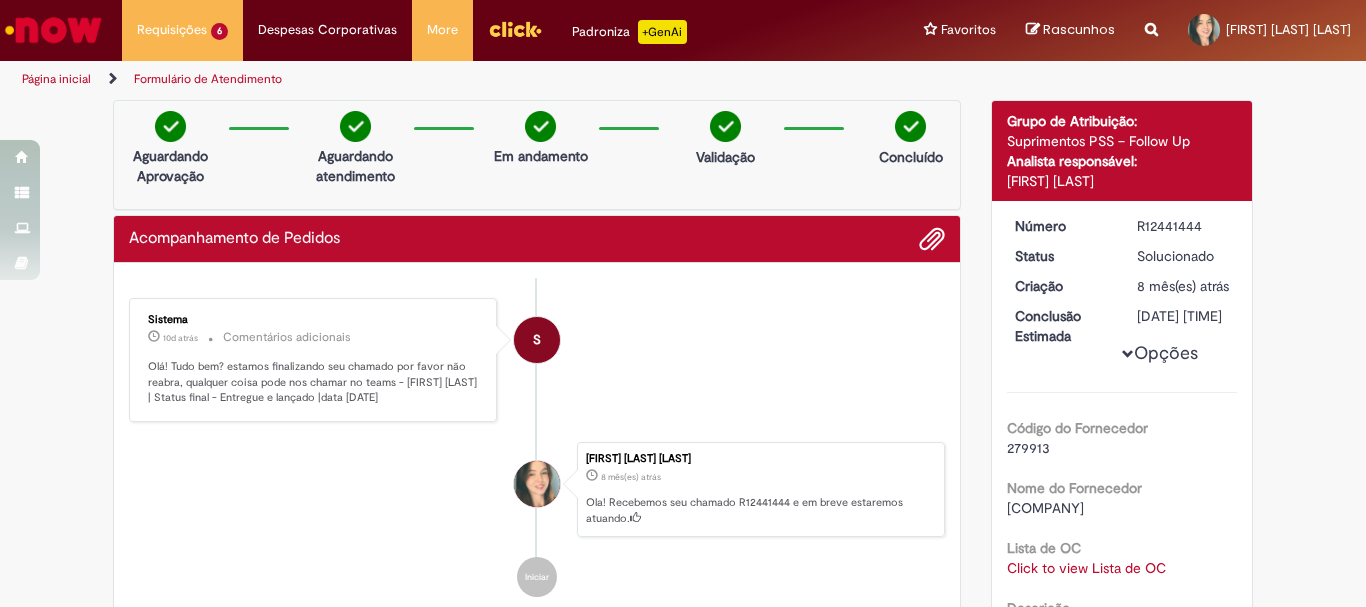 click on "Comentários adicionais" at bounding box center (287, 337) 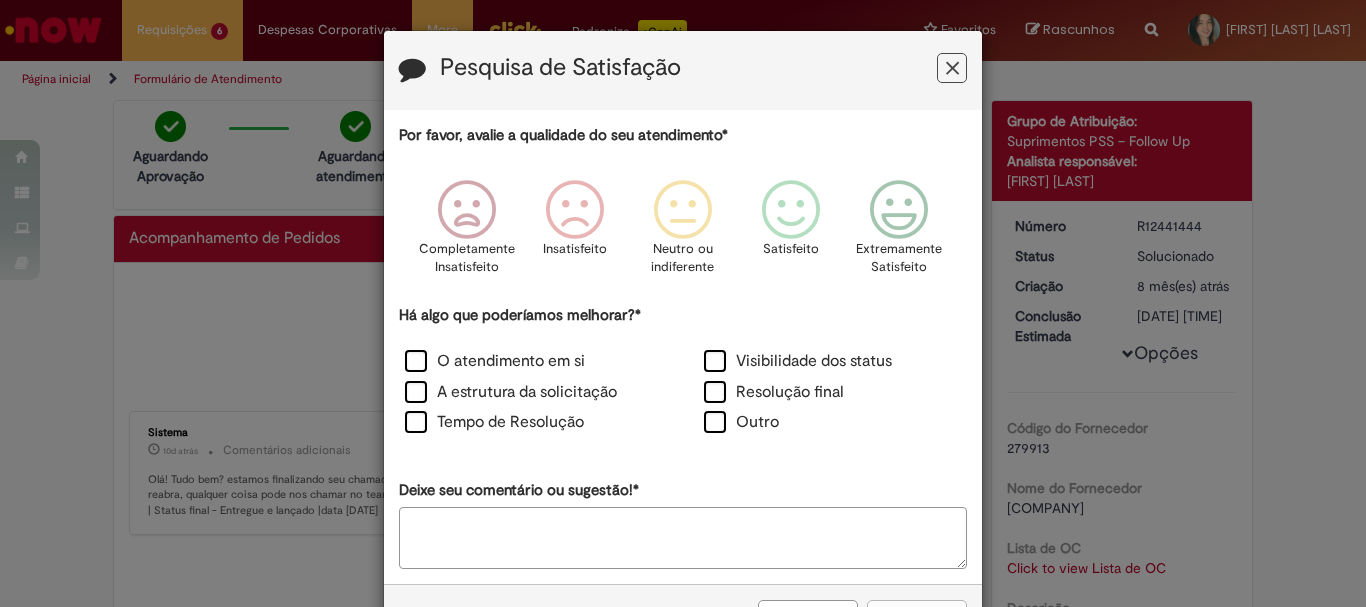 click on "Pesquisa de Satisfação
Por favor, avalie a qualidade do seu atendimento*
Completamente Insatisfeito
Insatisfeito
Neutro ou indiferente
Satisfeito
Extremamente Satisfeito
Há algo que poderíamos melhorar?*
O atendimento em si
Visibilidade dos status
A estrutura da solicitação
Resolução final
Tempo de Resolução
Outro
Deixe seu comentário ou sugestão!*
Cancelar   Enviar" at bounding box center (683, 303) 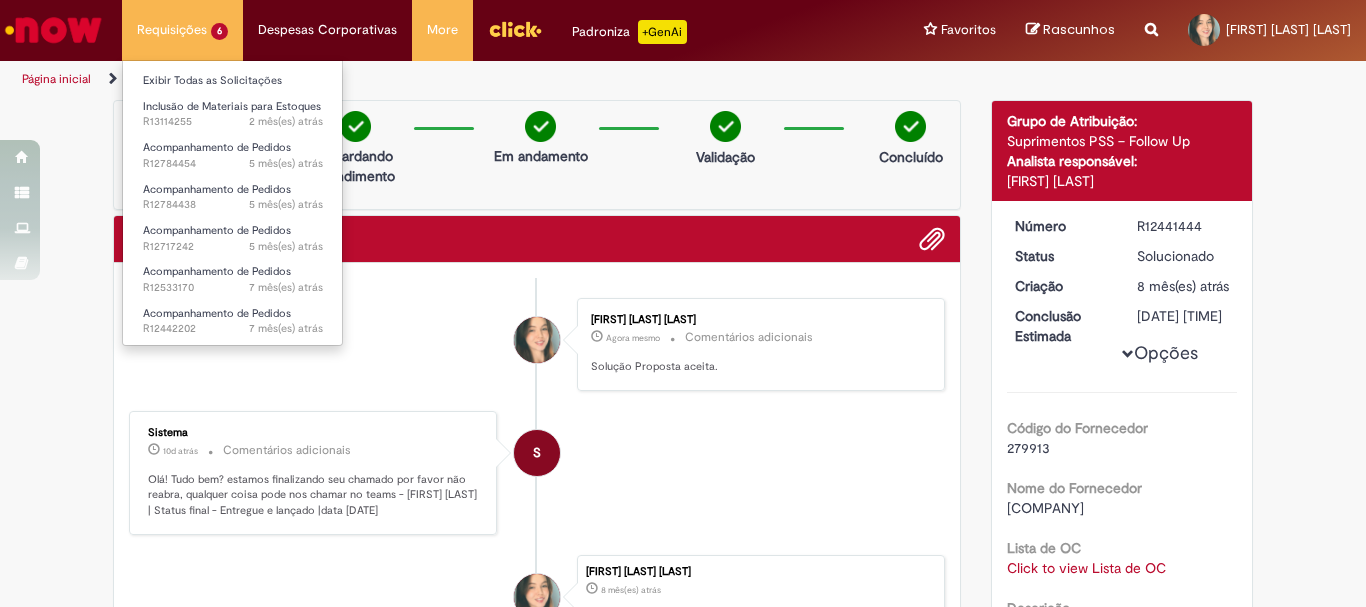 click on "Requisições   6
Exibir Todas as Solicitações
Inclusão de Materiais para Estoques
2 mês(es) atrás 2 meses atrás  R13114255
Acompanhamento de Pedidos
5 mês(es) atrás 5 meses atrás  R12784454
Acompanhamento de Pedidos
5 mês(es) atrás 5 meses atrás  R12784438
Acompanhamento de Pedidos
5 mês(es) atrás 5 meses atrás  R12717242
Acompanhamento de Pedidos
7 mês(es) atrás 7 meses atrás  R12533170
Acompanhamento de Pedidos
7 mês(es) atrás 7 meses atrás  R12442202" at bounding box center (182, 30) 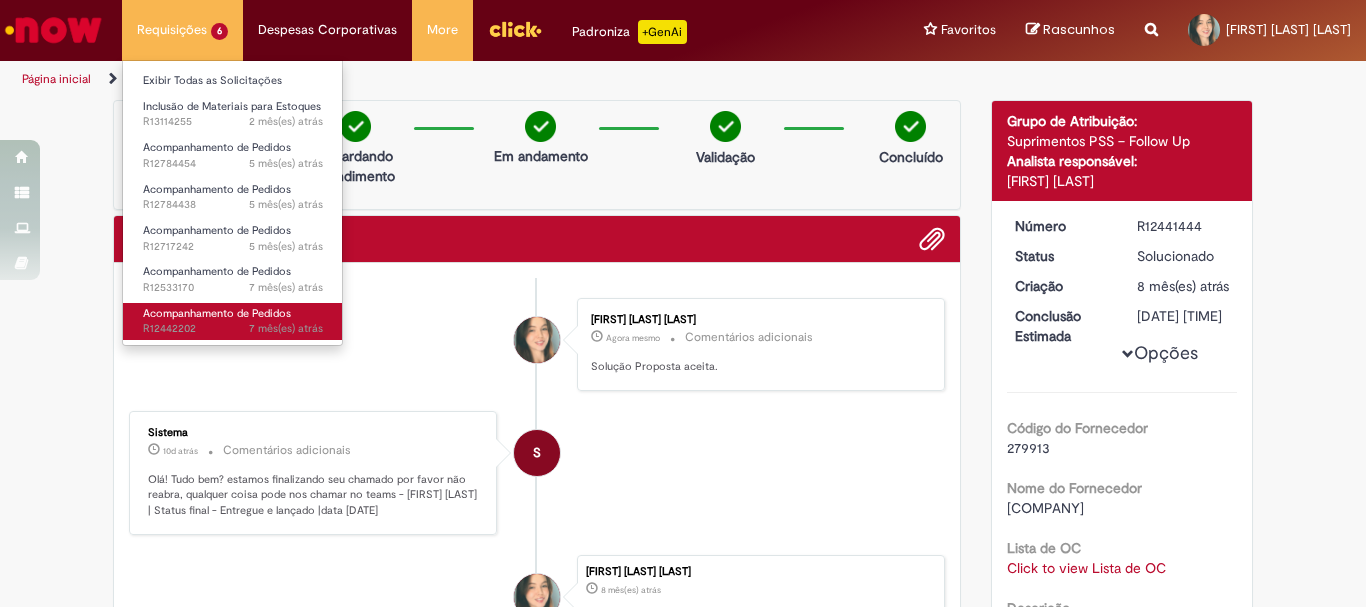click on "Acompanhamento de Pedidos" at bounding box center (217, 313) 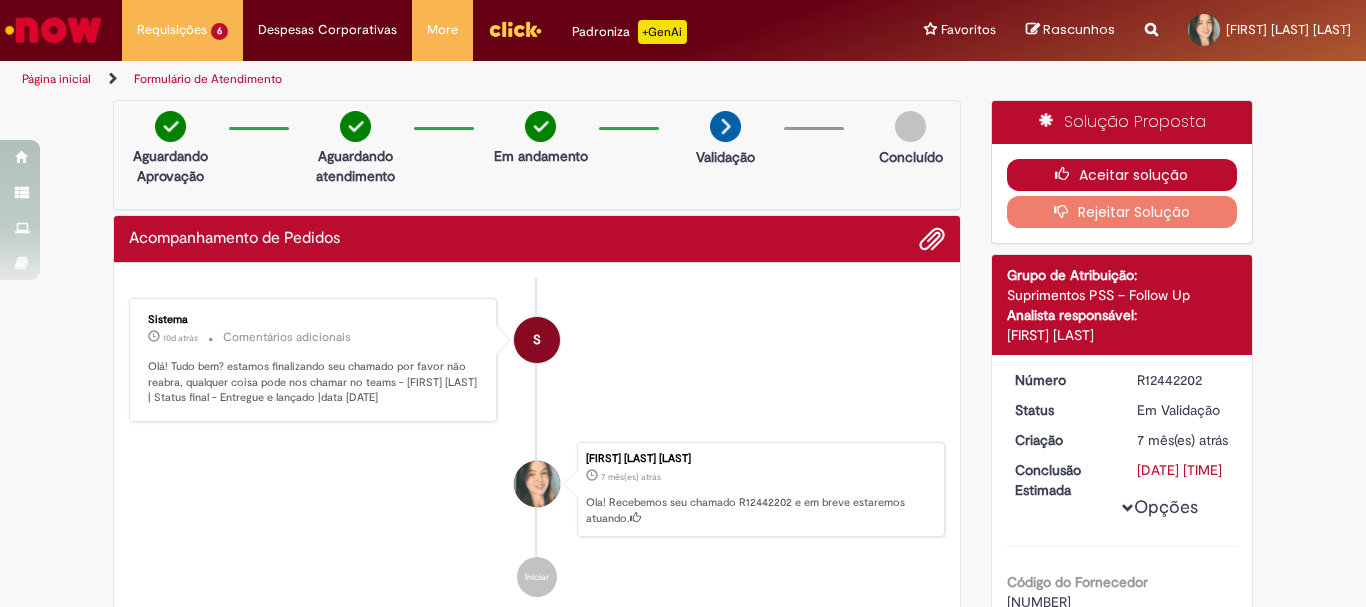 click at bounding box center (1067, 174) 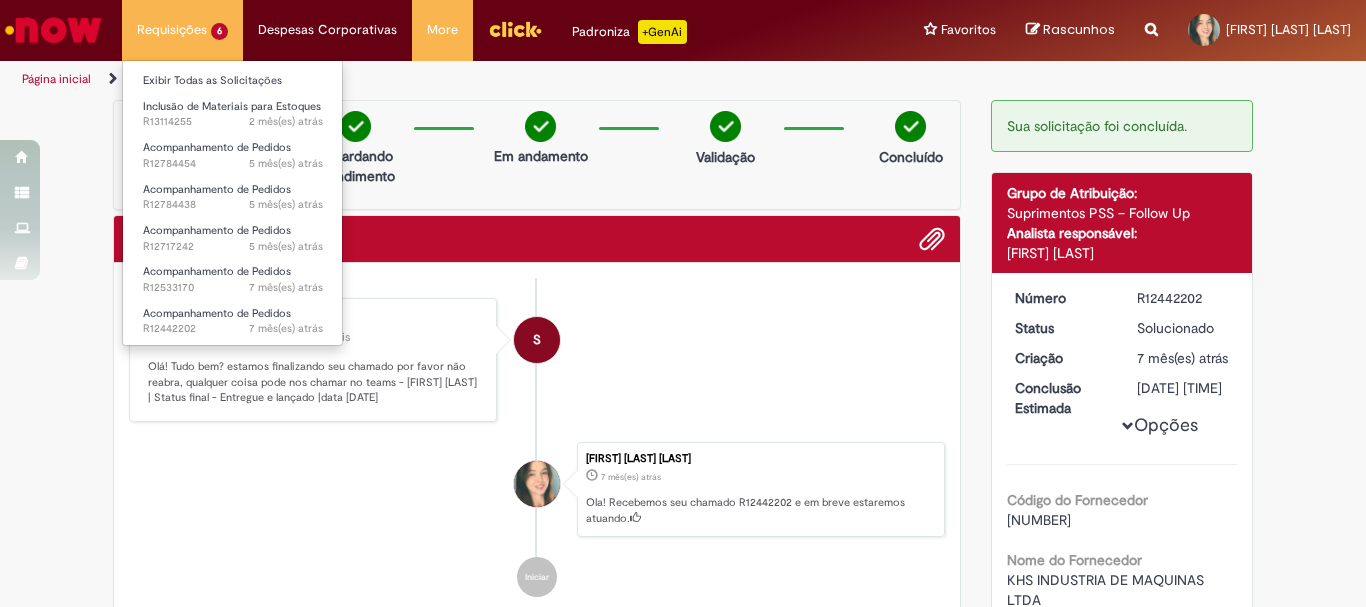 click on "Requisições   6
Exibir Todas as Solicitações
Inclusão de Materiais para Estoques
2 mês(es) atrás 2 meses atrás  R13114255
Acompanhamento de Pedidos
5 mês(es) atrás 5 meses atrás  R12784454
Acompanhamento de Pedidos
5 mês(es) atrás 5 meses atrás  R12784438
Acompanhamento de Pedidos
5 mês(es) atrás 5 meses atrás  R12717242
Acompanhamento de Pedidos
7 mês(es) atrás 7 meses atrás  R12533170
Acompanhamento de Pedidos
7 mês(es) atrás 7 meses atrás  R12442202" at bounding box center [182, 30] 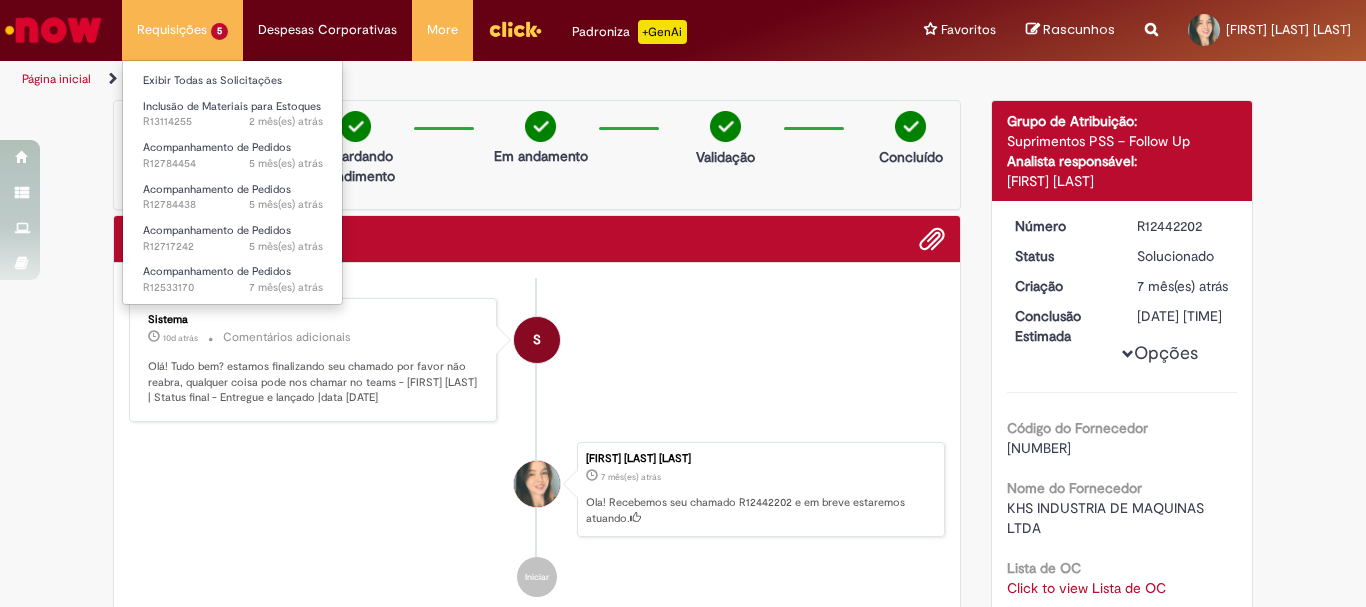 click on "Requisições   5
Exibir Todas as Solicitações
Inclusão de Materiais para Estoques
2 mês(es) atrás 2 meses atrás  R13114255
Acompanhamento de Pedidos
5 mês(es) atrás 5 meses atrás  R12784454
Acompanhamento de Pedidos
5 mês(es) atrás 5 meses atrás  R12784438
Acompanhamento de Pedidos
5 mês(es) atrás 5 meses atrás  R12717242
Acompanhamento de Pedidos
7 mês(es) atrás 7 meses atrás  R12533170" at bounding box center [182, 30] 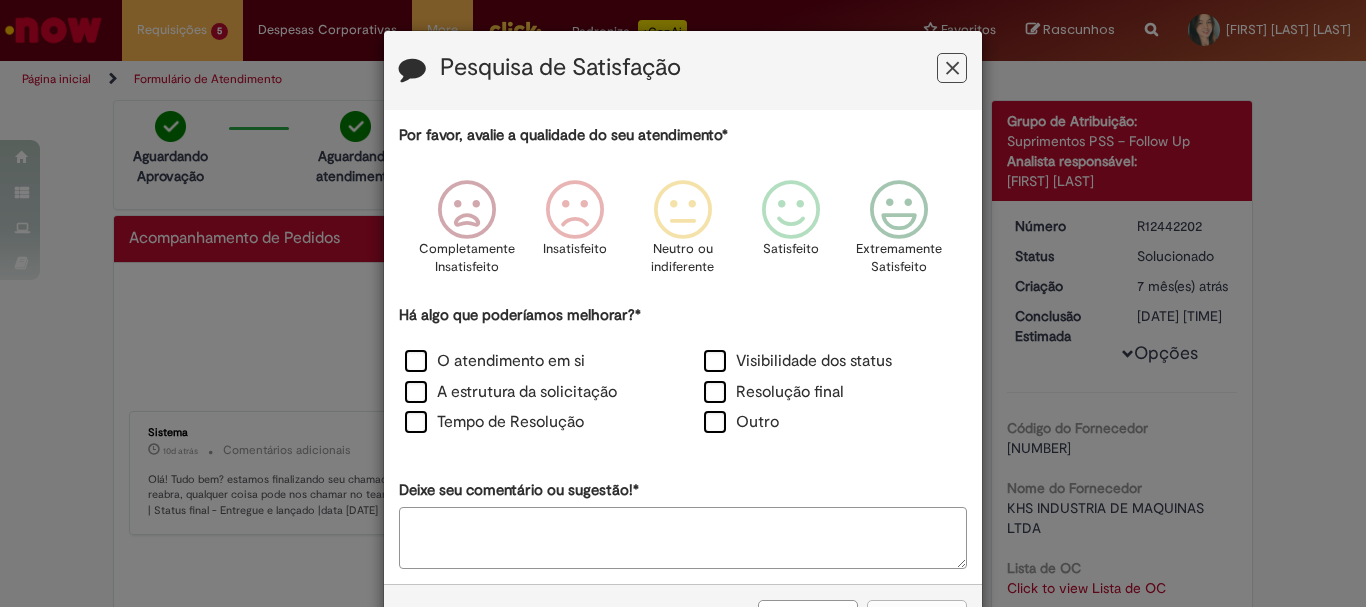 click at bounding box center [952, 68] 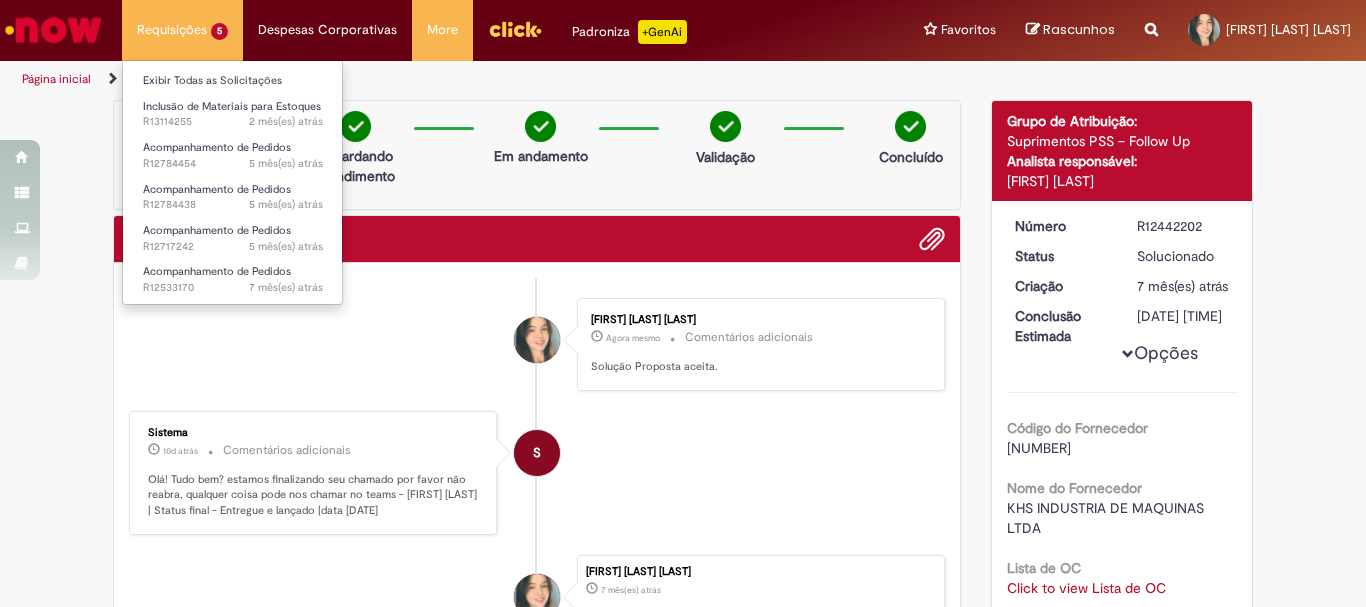 click on "Requisições   5
Exibir Todas as Solicitações
Inclusão de Materiais para Estoques
2 mês(es) atrás 2 meses atrás  R13114255
Acompanhamento de Pedidos
5 mês(es) atrás 5 meses atrás  R12784454
Acompanhamento de Pedidos
5 mês(es) atrás 5 meses atrás  R12784438
Acompanhamento de Pedidos
5 mês(es) atrás 5 meses atrás  R12717242
Acompanhamento de Pedidos
7 mês(es) atrás 7 meses atrás  R12533170" at bounding box center [182, 30] 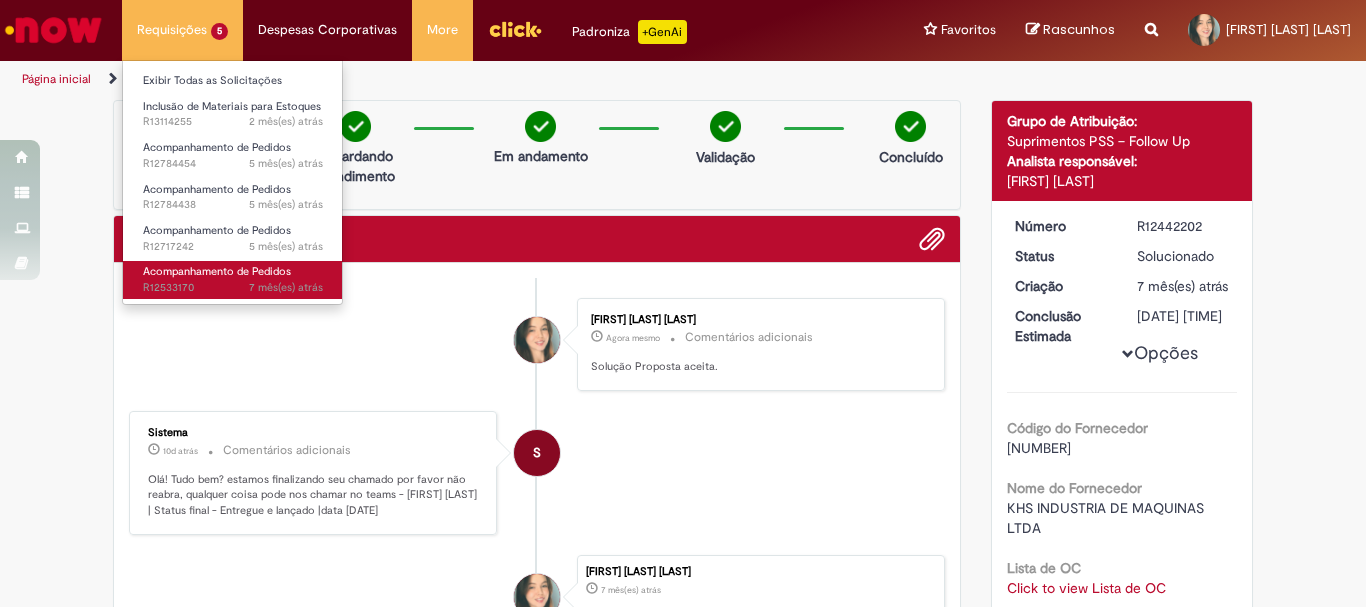 click on "Acompanhamento de Pedidos" at bounding box center [217, 271] 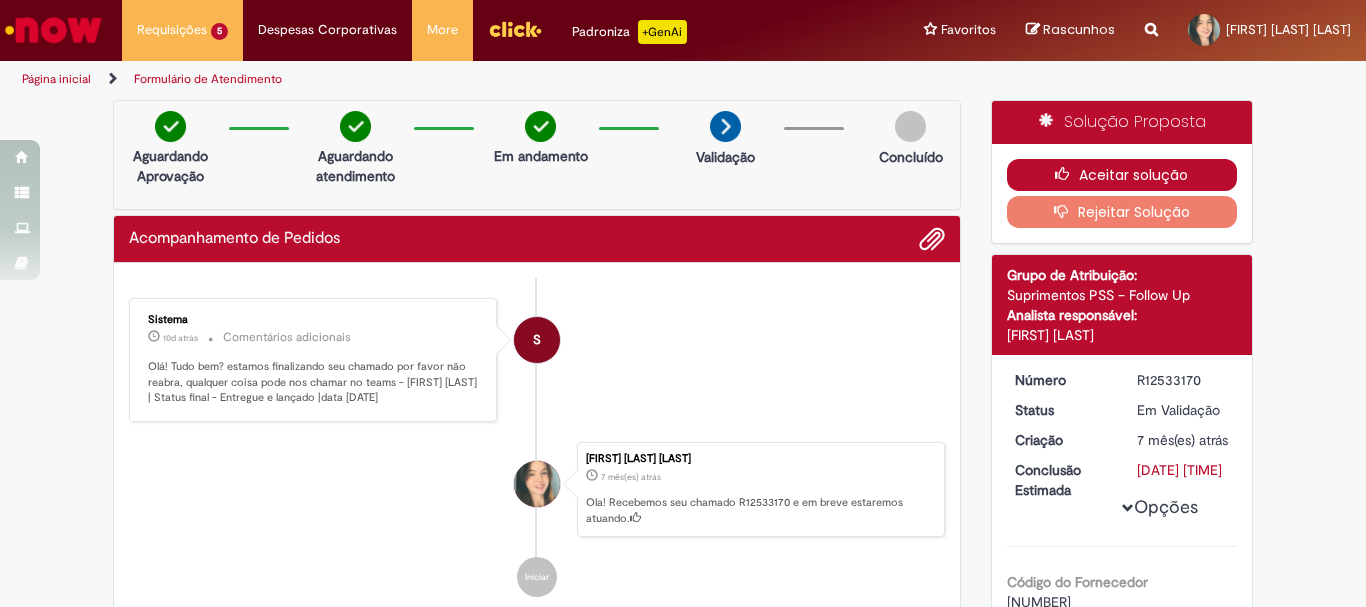 click at bounding box center (1067, 174) 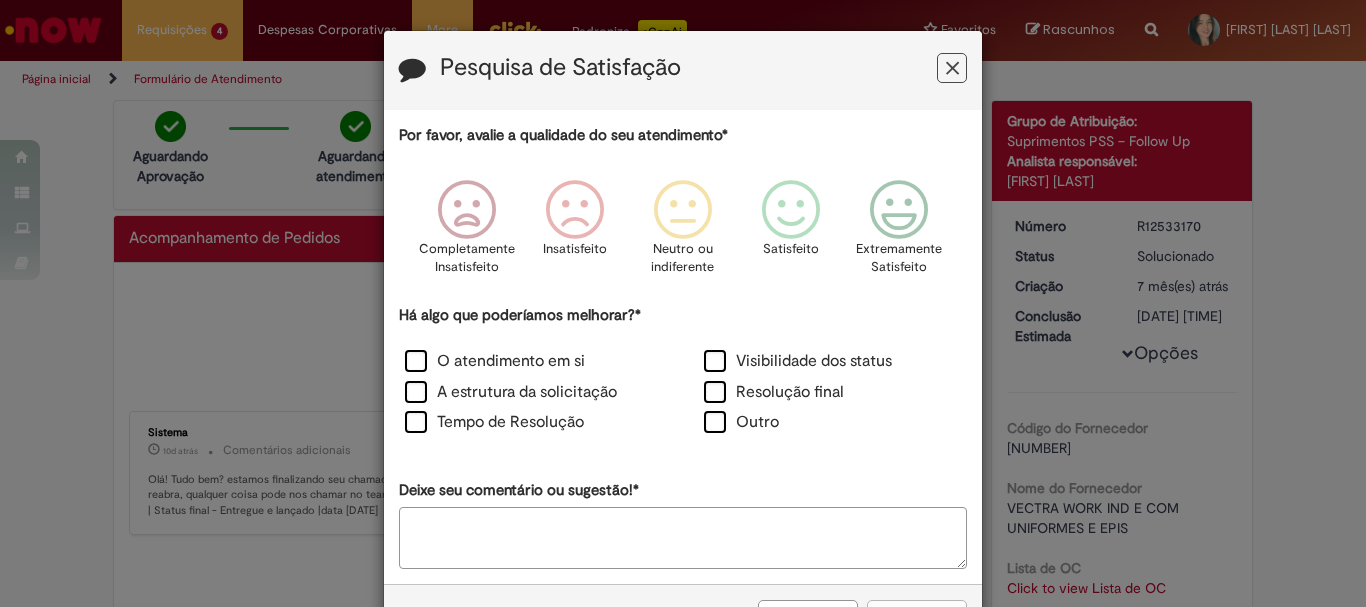 click at bounding box center [952, 68] 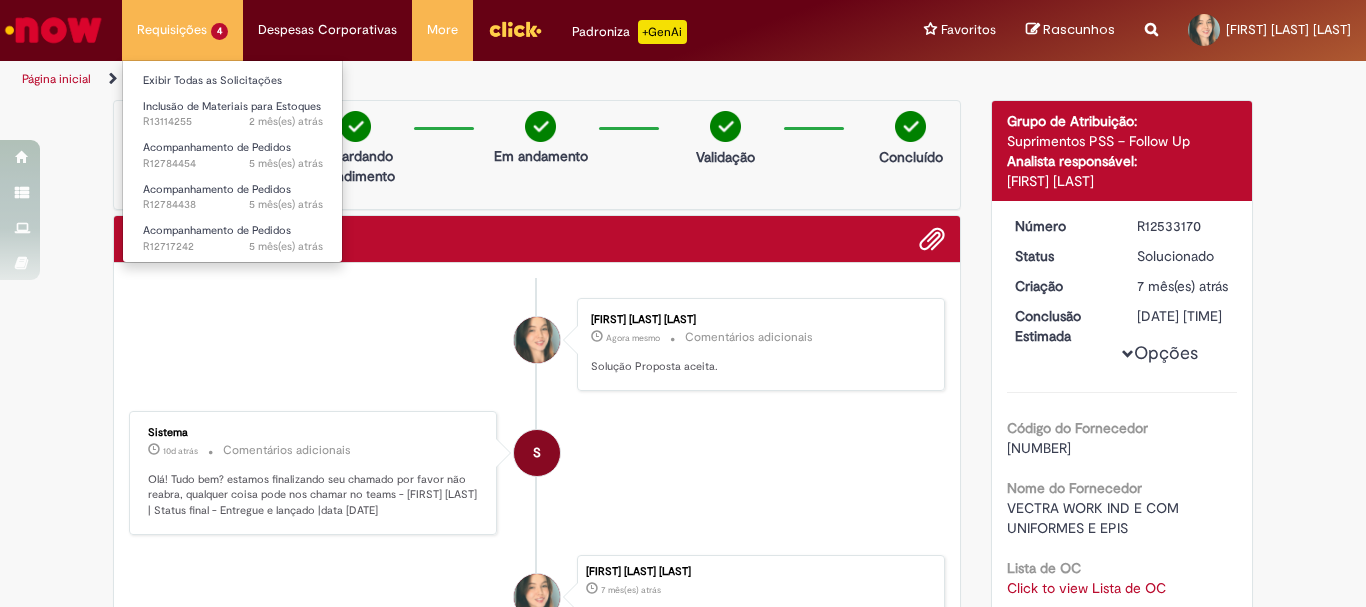 click on "Requisições   4
Exibir Todas as Solicitações
Inclusão de Materiais para Estoques
2 mês(es) atrás 2 meses atrás  R13114255
Acompanhamento de Pedidos
5 mês(es) atrás 5 meses atrás  R12784454
Acompanhamento de Pedidos
5 mês(es) atrás 5 meses atrás  R12784438
Acompanhamento de Pedidos
5 mês(es) atrás 5 meses atrás  R12717242" at bounding box center (182, 30) 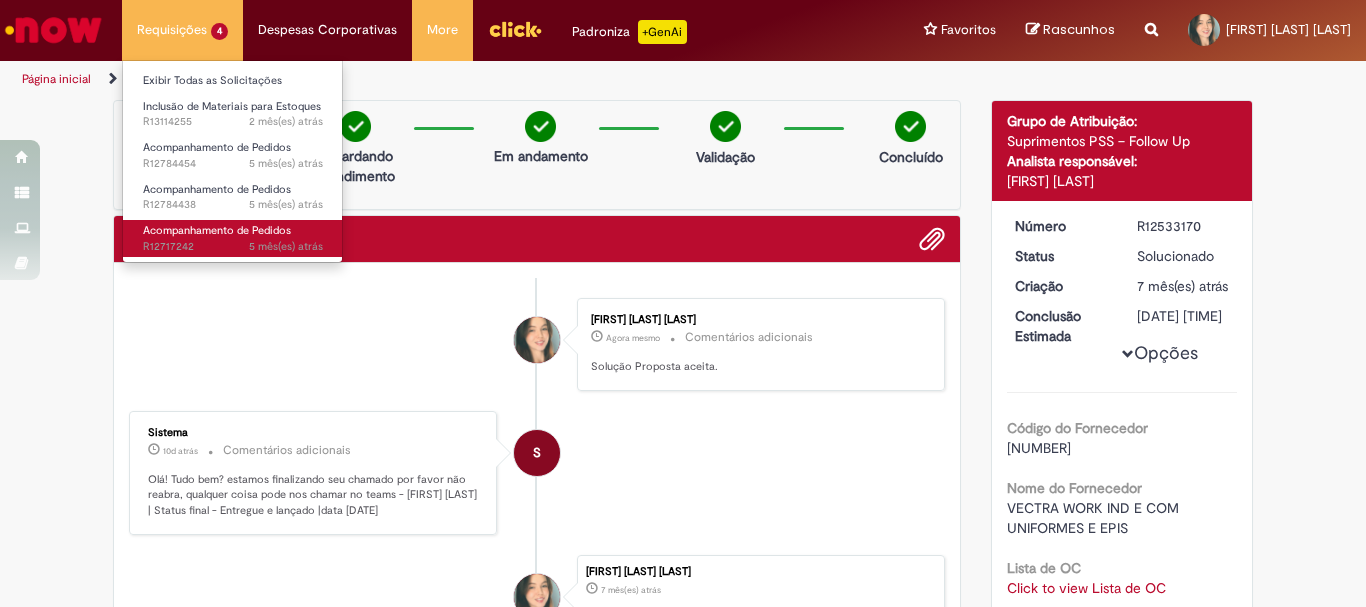 click on "Acompanhamento de Pedidos" at bounding box center (217, 230) 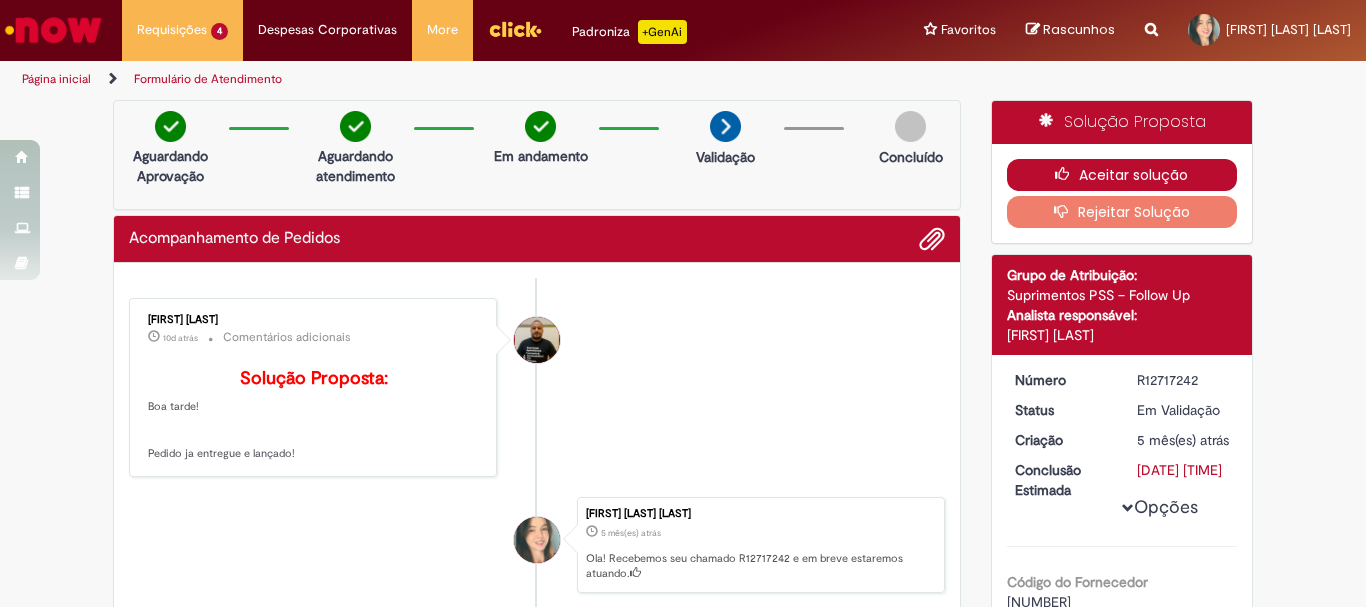 click on "Aceitar solução" at bounding box center (1122, 175) 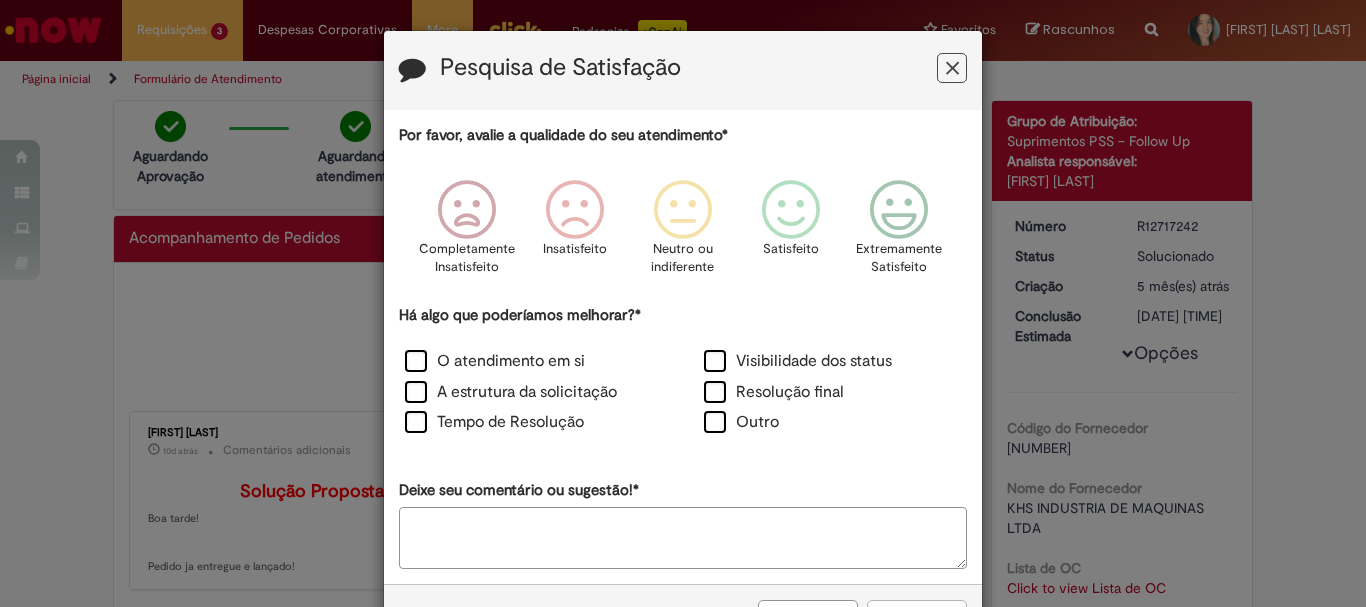 click at bounding box center [952, 68] 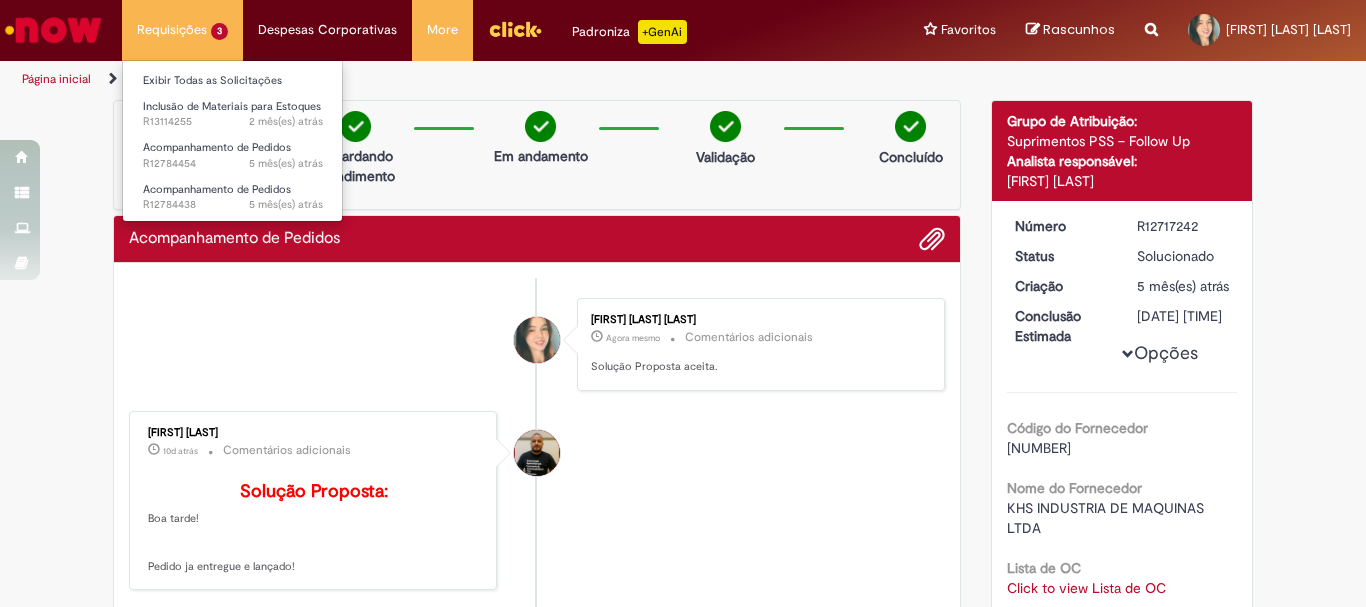 click on "Requisições   3
Exibir Todas as Solicitações
Inclusão de Materiais para Estoques
2 mês(es) atrás 2 meses atrás  R13114255
Acompanhamento de Pedidos
5 mês(es) atrás 5 meses atrás  R12784454
Acompanhamento de Pedidos
5 mês(es) atrás 5 meses atrás  R12784438" at bounding box center (182, 30) 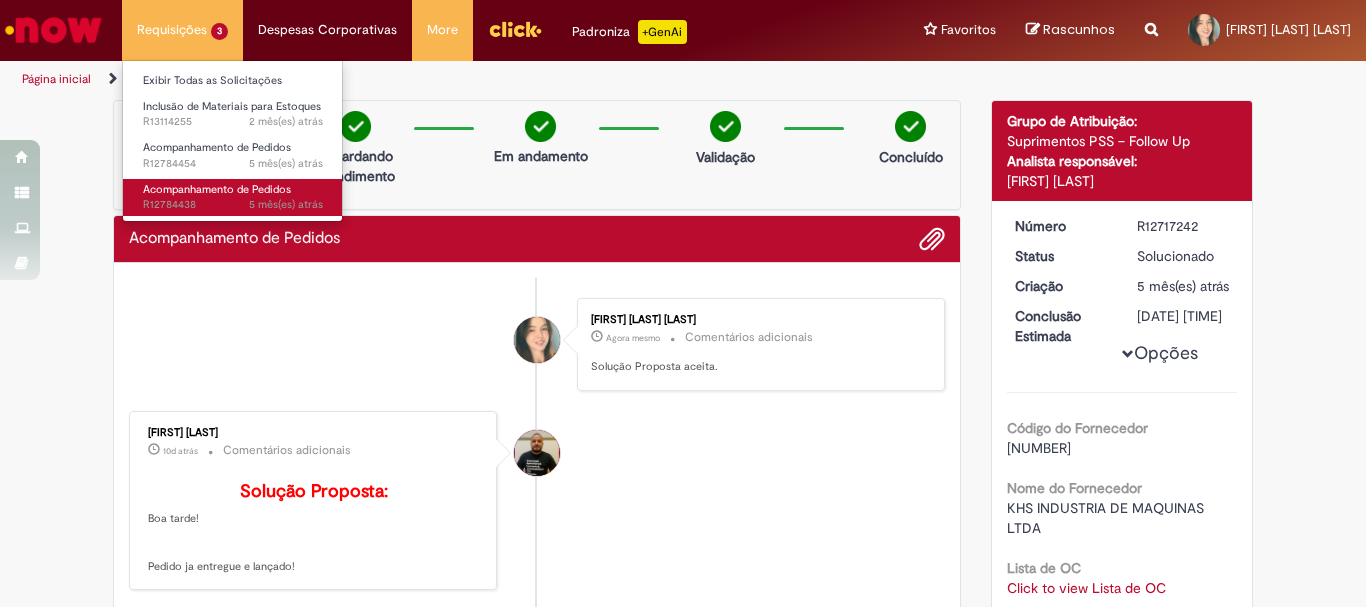 click on "Acompanhamento de Pedidos" at bounding box center (217, 189) 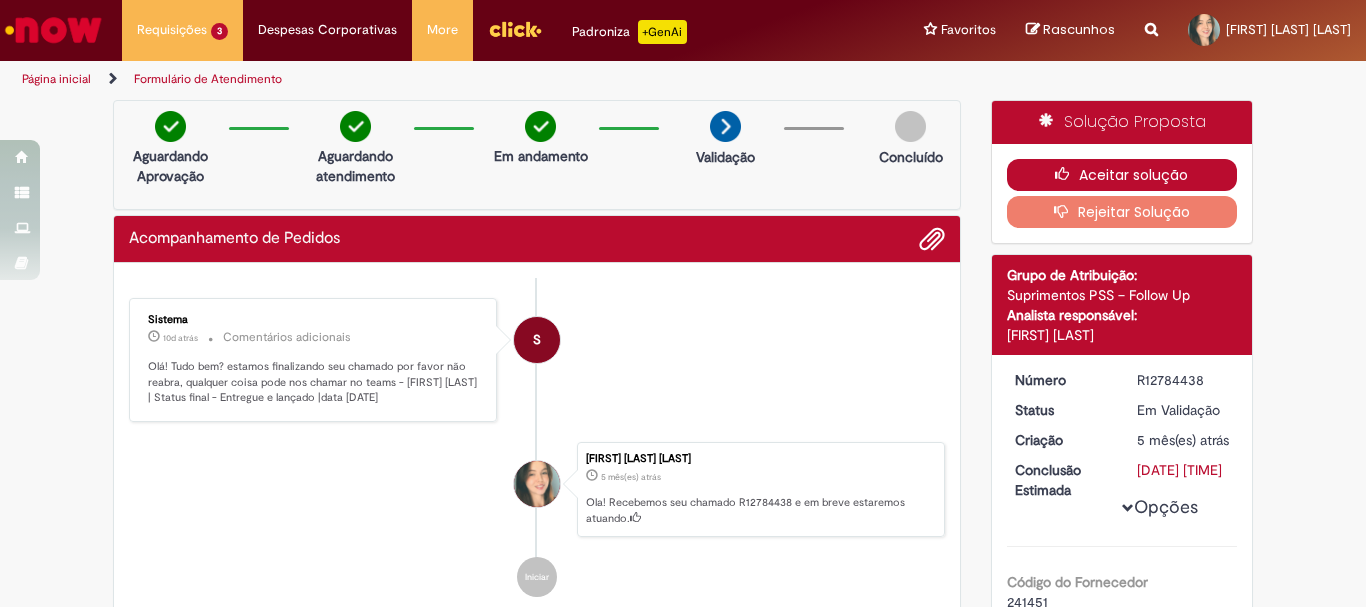 click at bounding box center [1067, 174] 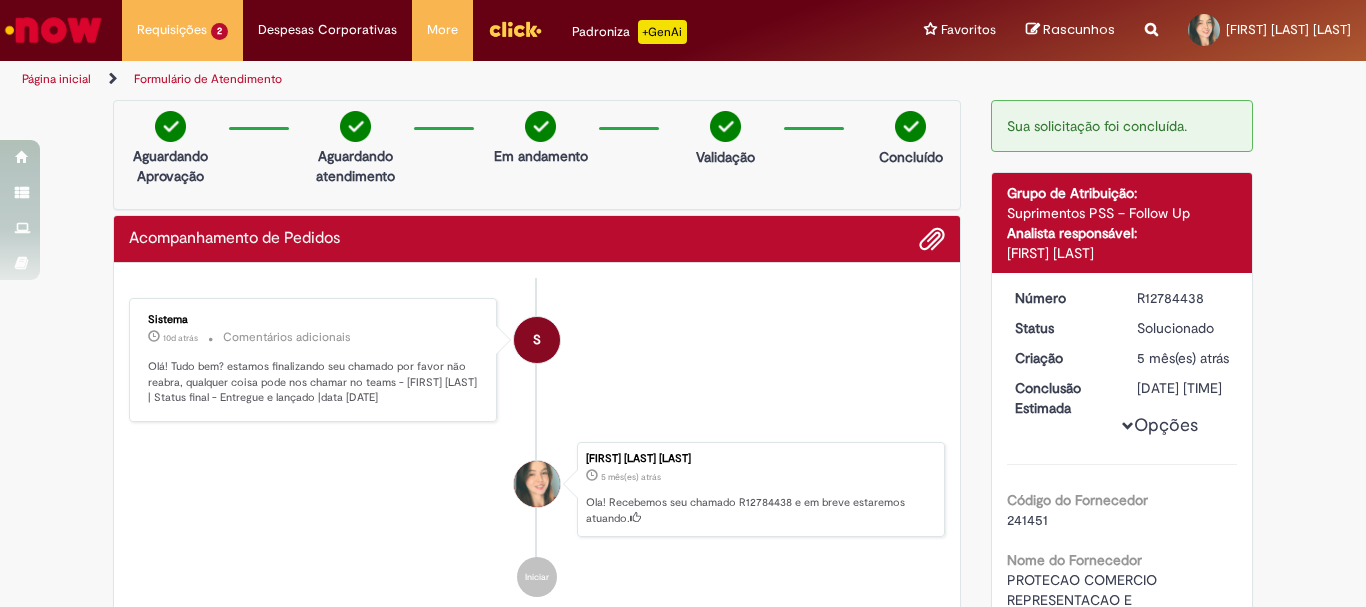 click on "Requisições   2
Exibir Todas as Solicitações
Inclusão de Materiais para Estoques
2 mês(es) atrás 2 meses atrás  R13114255
Acompanhamento de Pedidos
5 mês(es) atrás 5 meses atrás  R12784454" at bounding box center (182, 30) 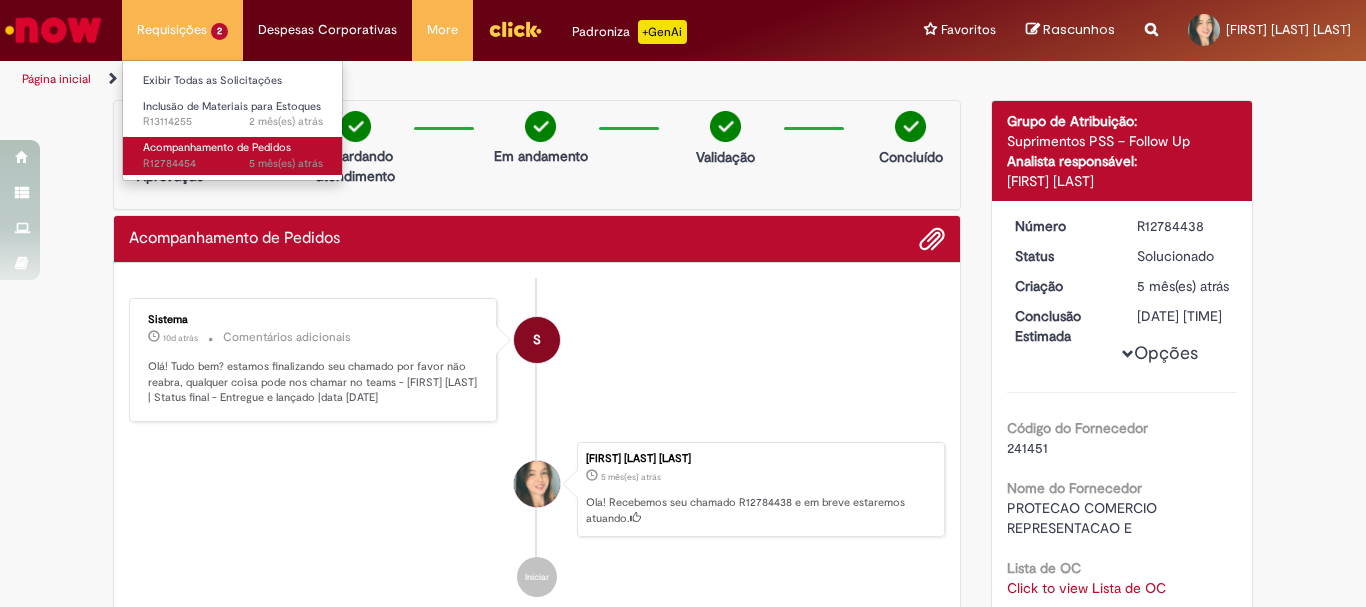 click on "5 mês(es) atrás" at bounding box center [286, 163] 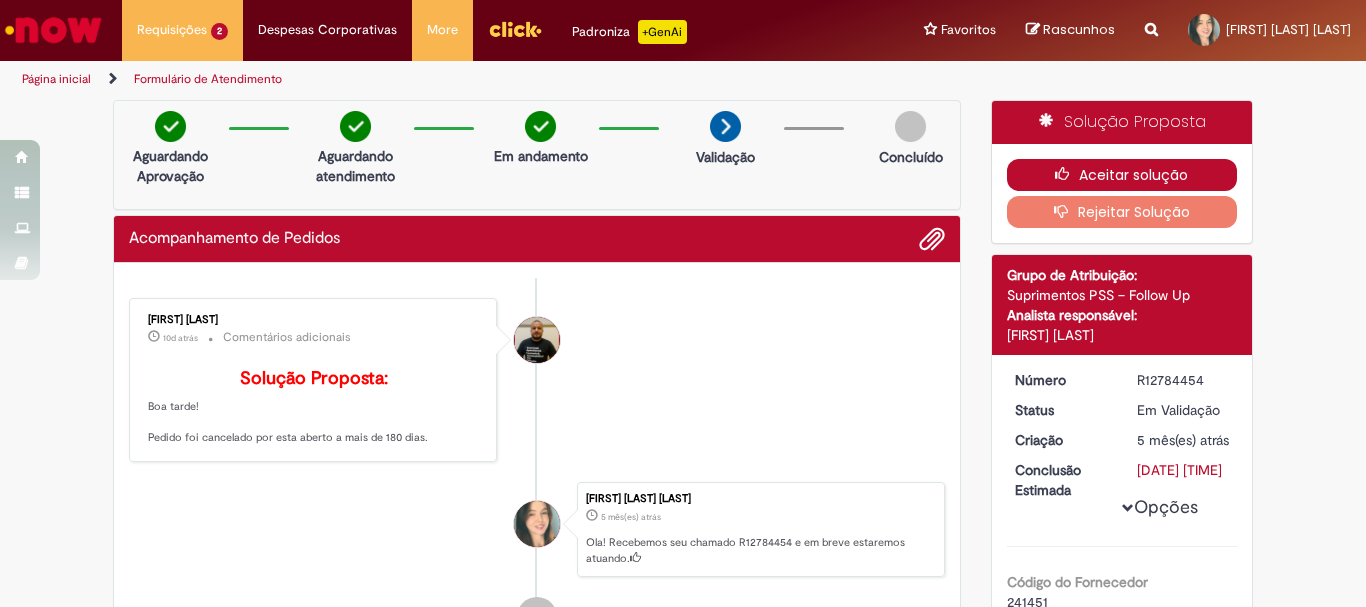 click on "Aceitar solução" at bounding box center [1122, 175] 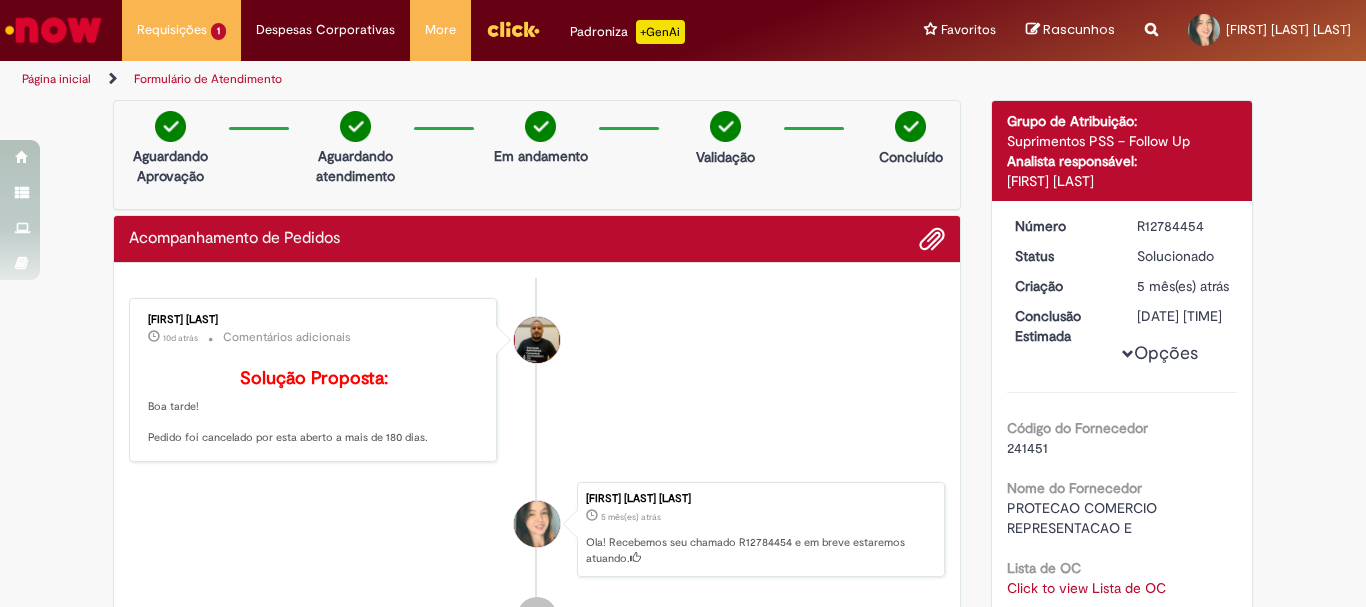 scroll, scrollTop: 330, scrollLeft: 0, axis: vertical 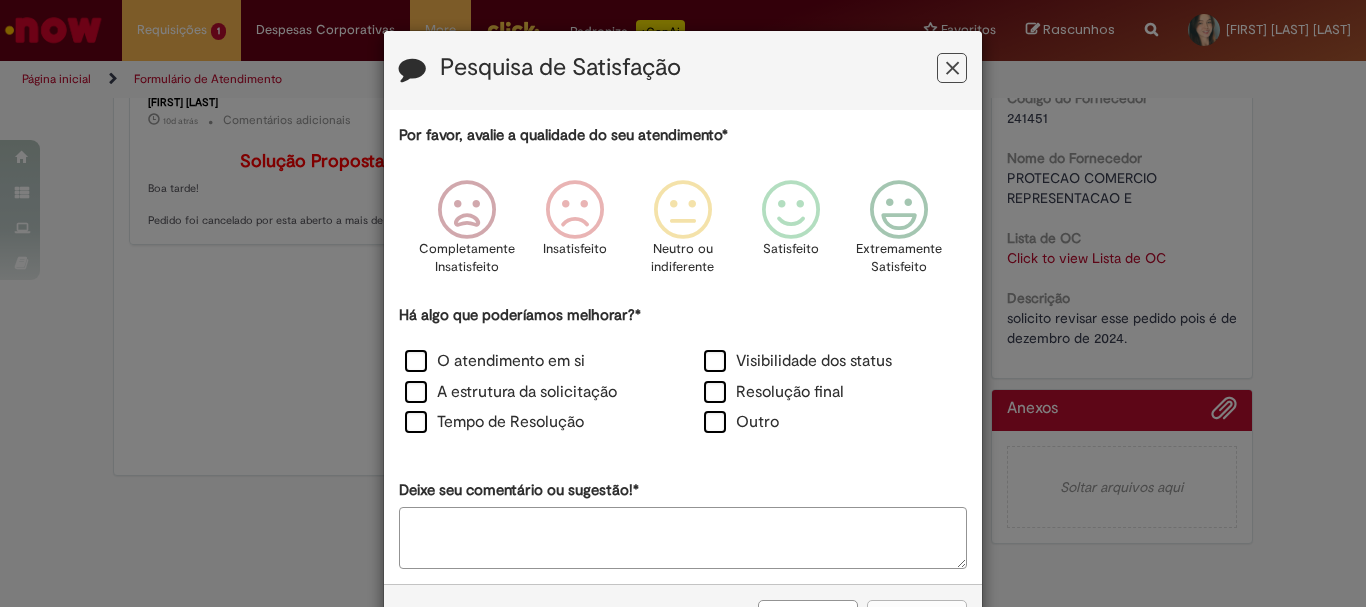 click at bounding box center (952, 68) 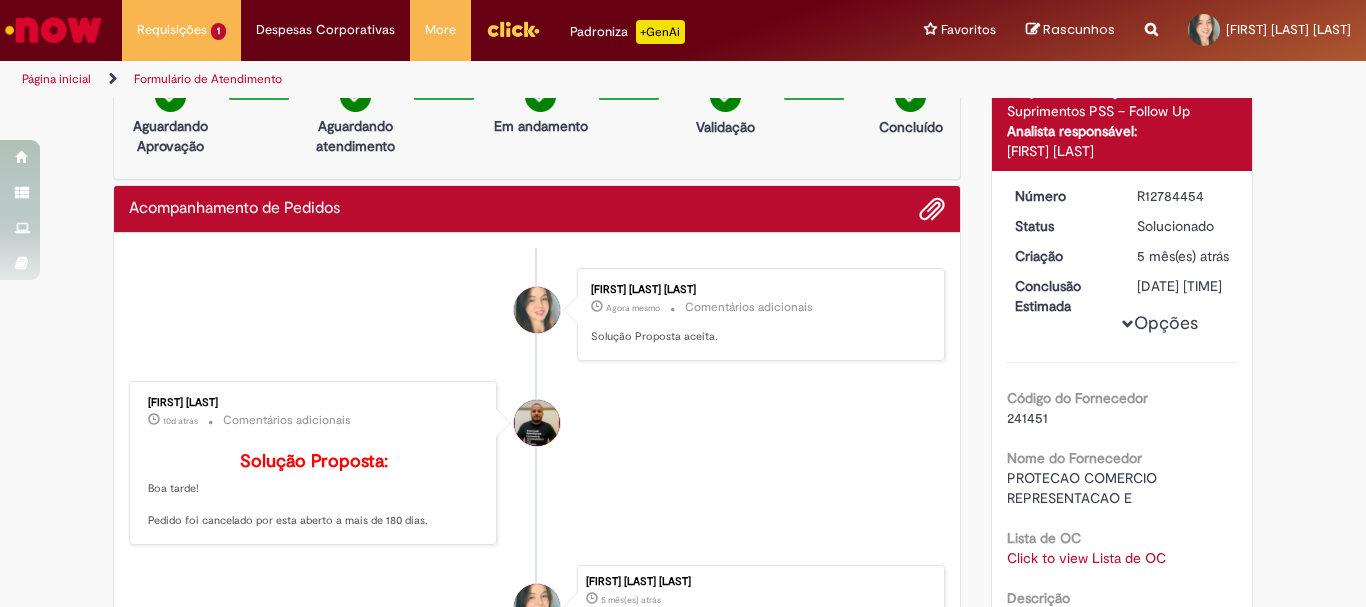 scroll, scrollTop: 0, scrollLeft: 0, axis: both 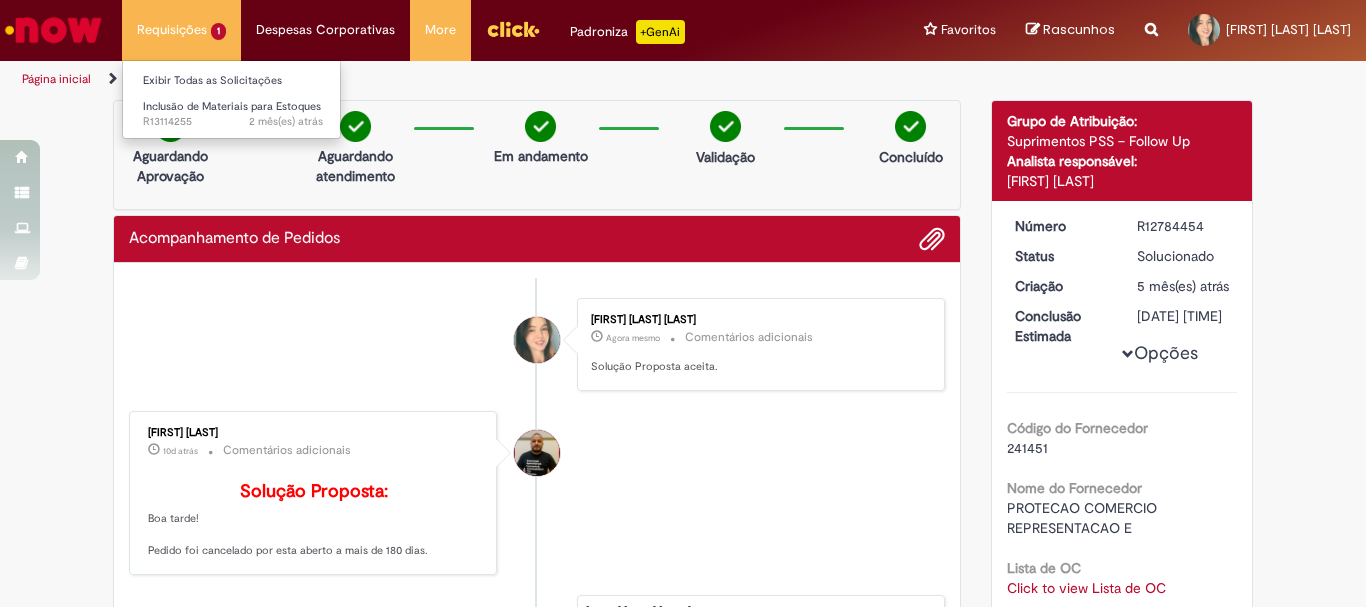 click on "Requisições   1
Exibir Todas as Solicitações
Inclusão de Materiais para Estoques
2 mês(es) atrás 2 meses atrás  R13114255" at bounding box center [181, 30] 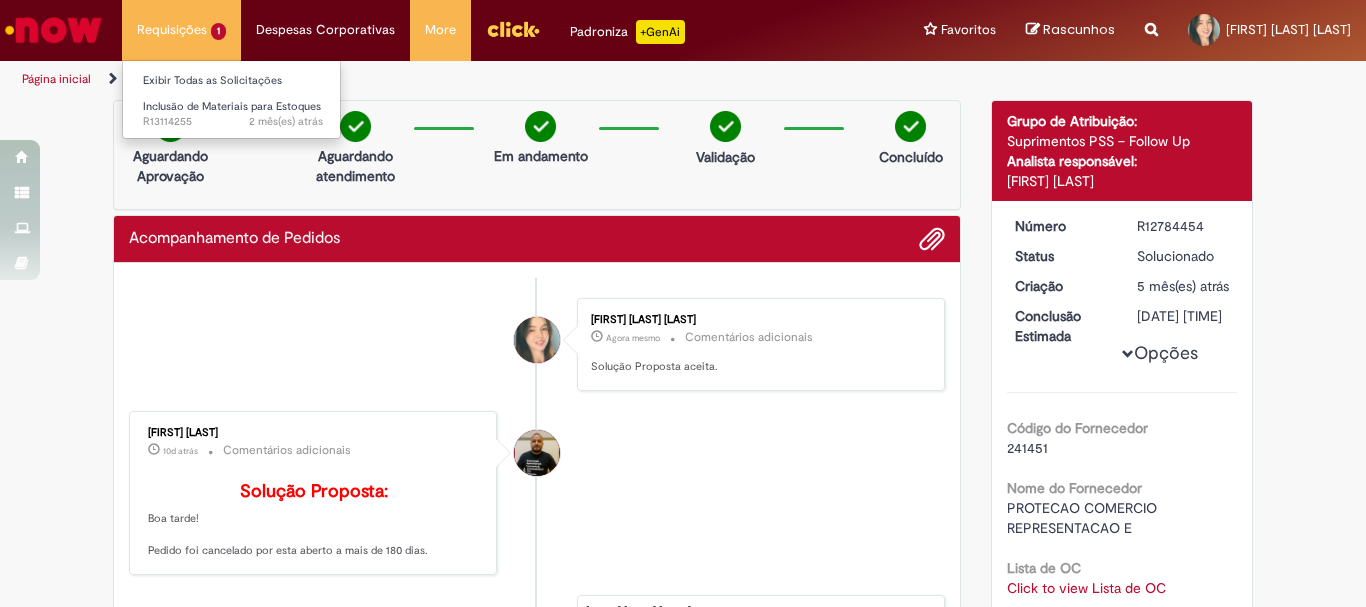 click on "Requisições   1
Exibir Todas as Solicitações
Inclusão de Materiais para Estoques
2 mês(es) atrás 2 meses atrás  R13114255" at bounding box center (181, 30) 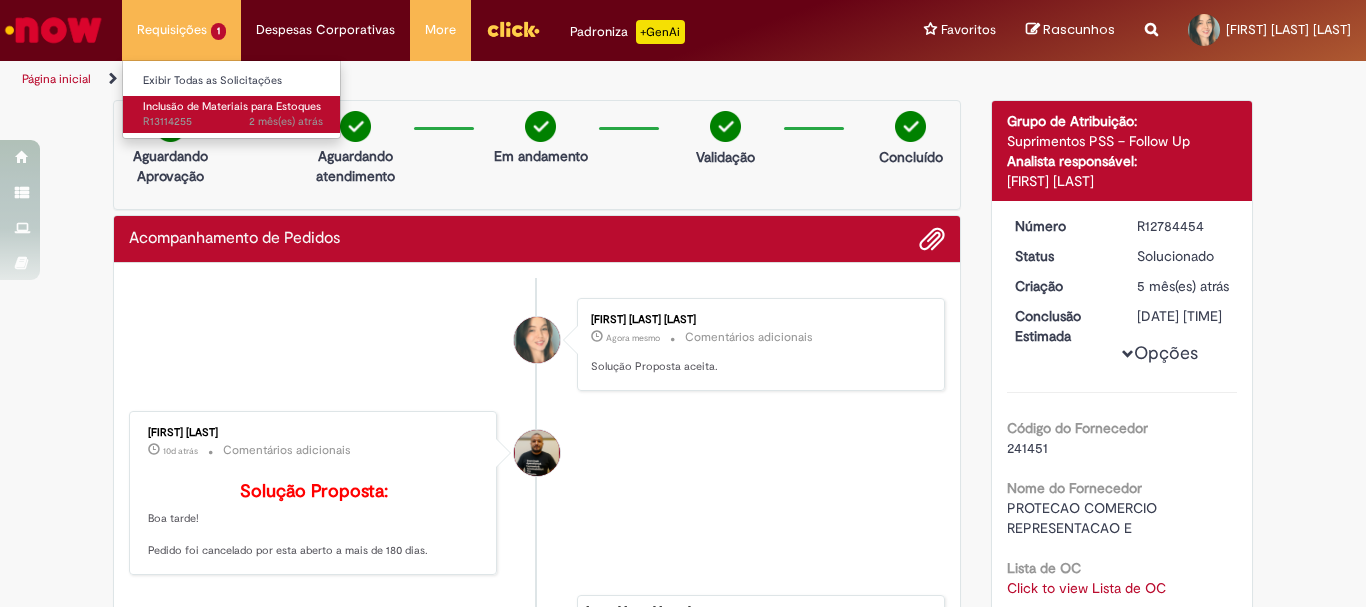 click on "2 mês(es) atrás 2 meses atrás  R13114255" at bounding box center (233, 122) 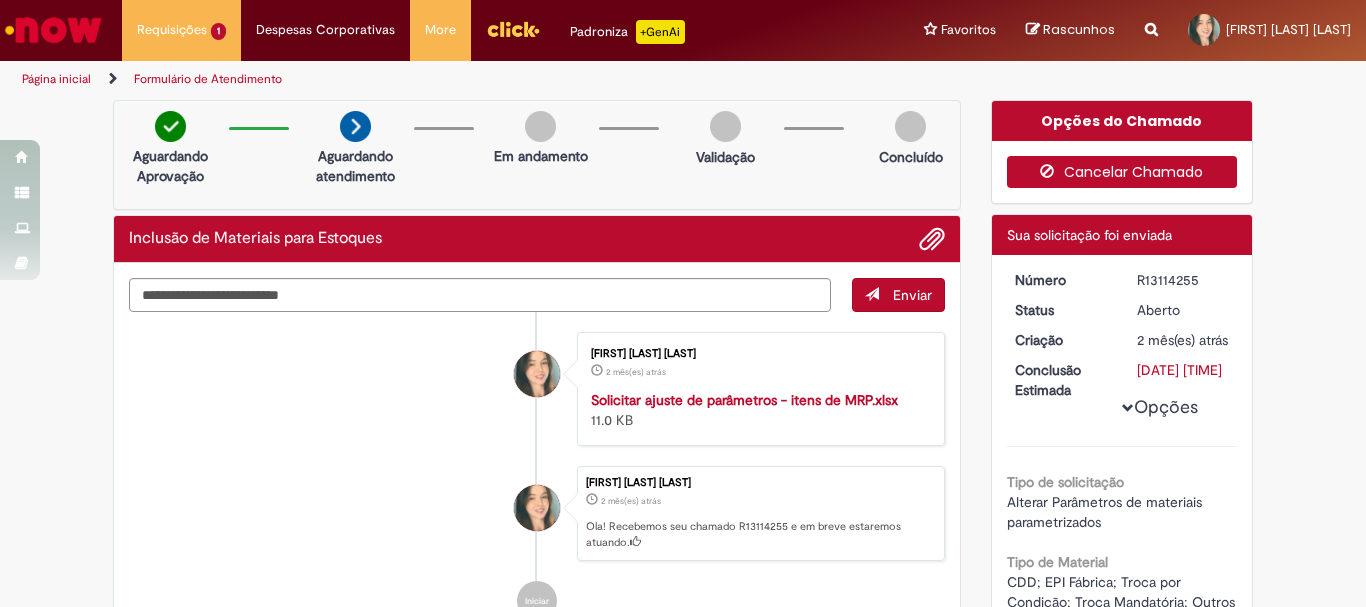 click on "Cancelar Chamado" at bounding box center (1122, 172) 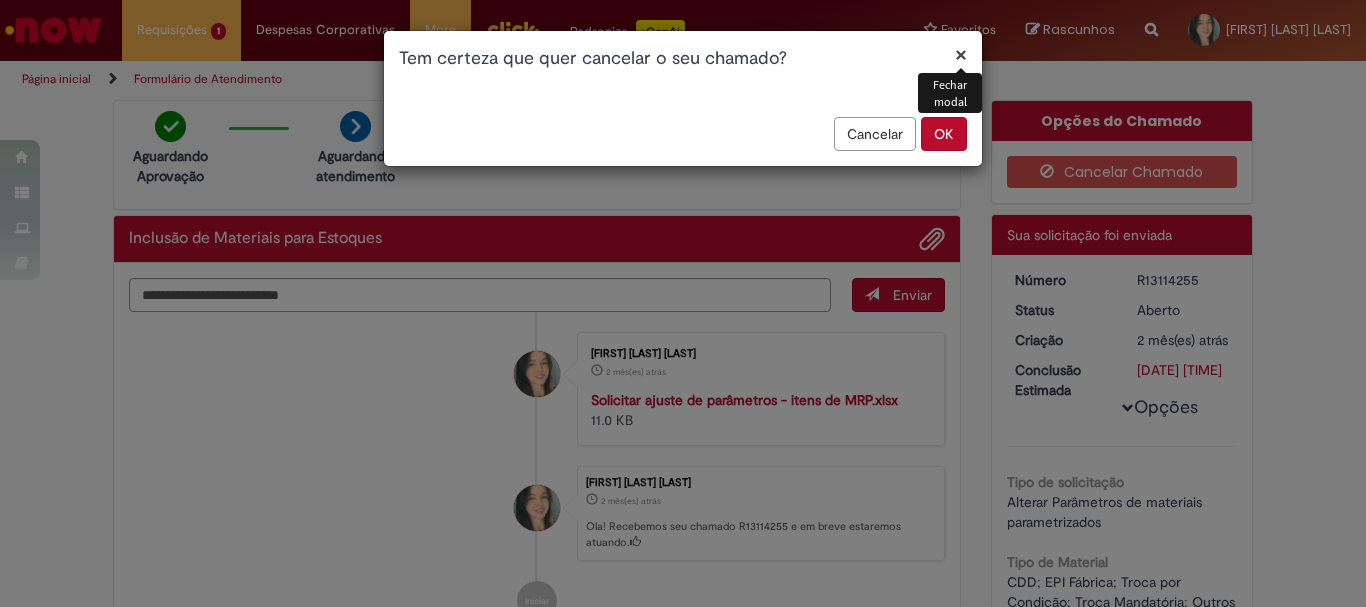 click on "OK" at bounding box center [944, 134] 